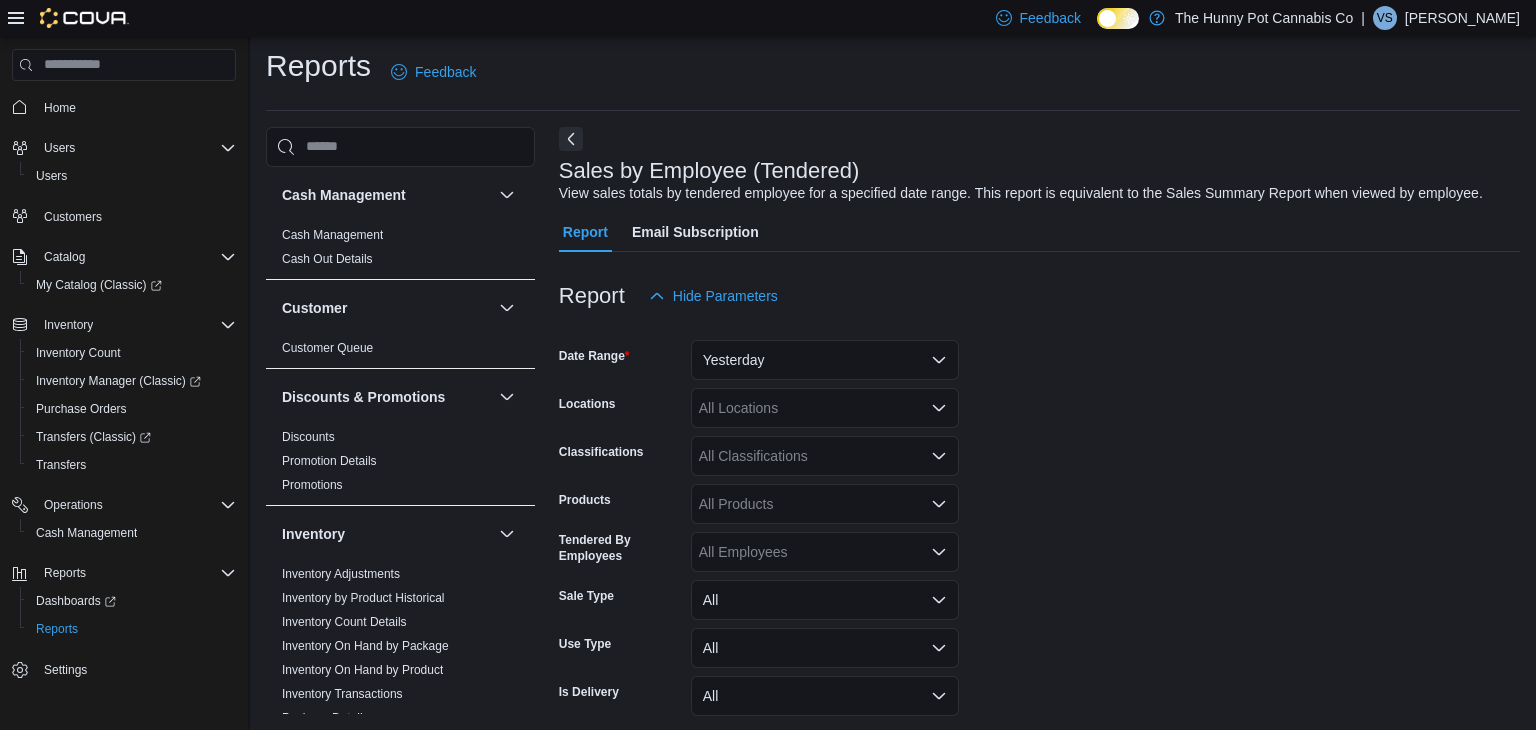 scroll, scrollTop: 46, scrollLeft: 0, axis: vertical 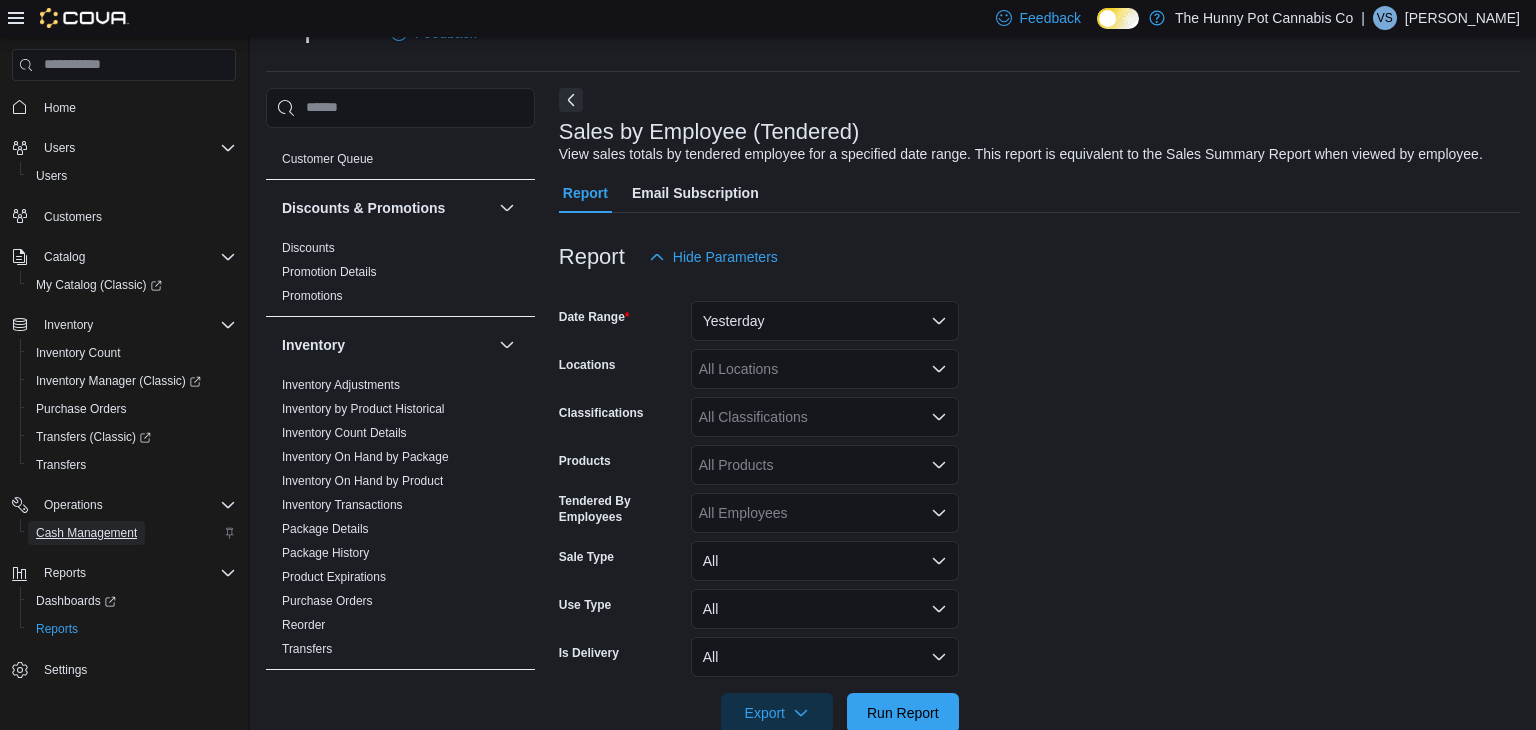 click on "Cash Management" at bounding box center (86, 533) 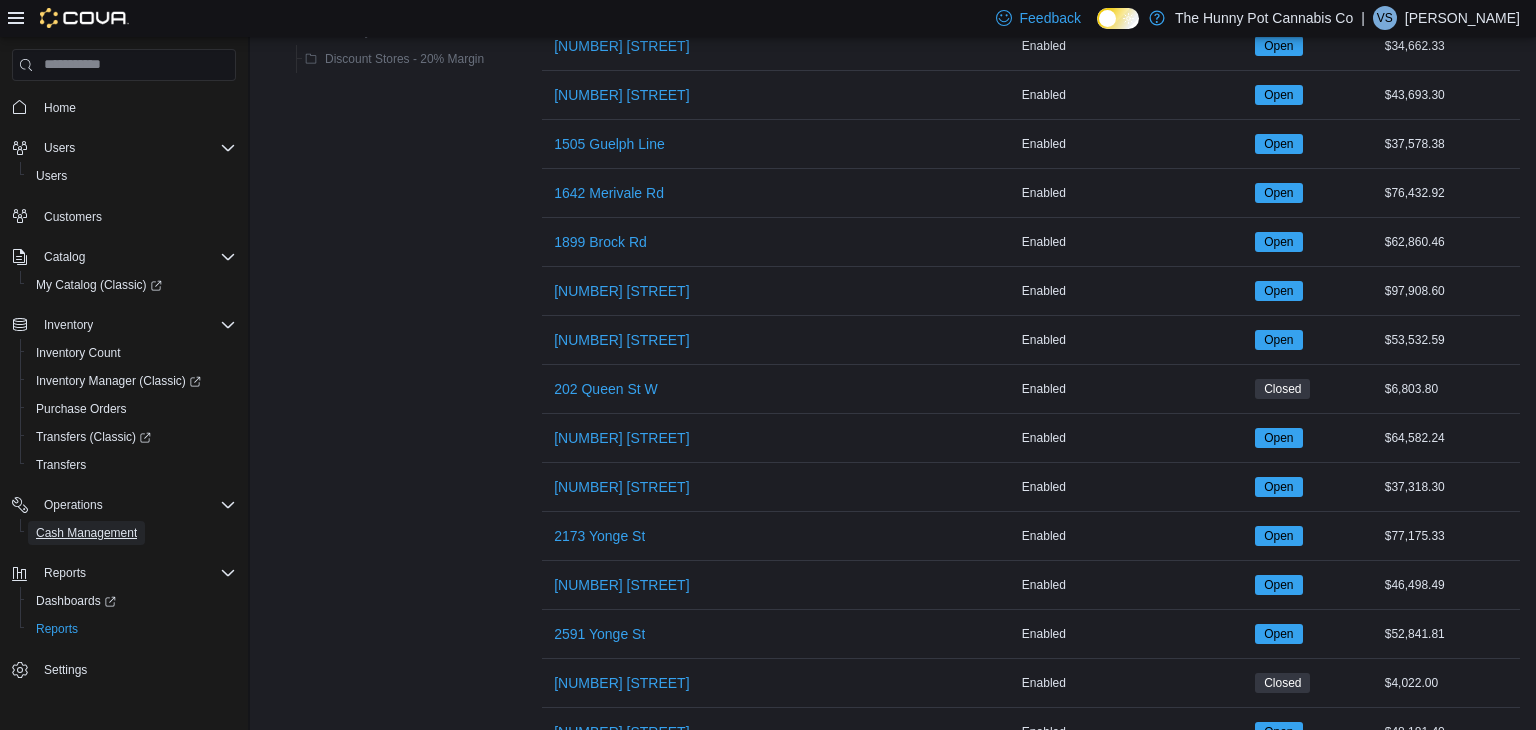 scroll, scrollTop: 638, scrollLeft: 0, axis: vertical 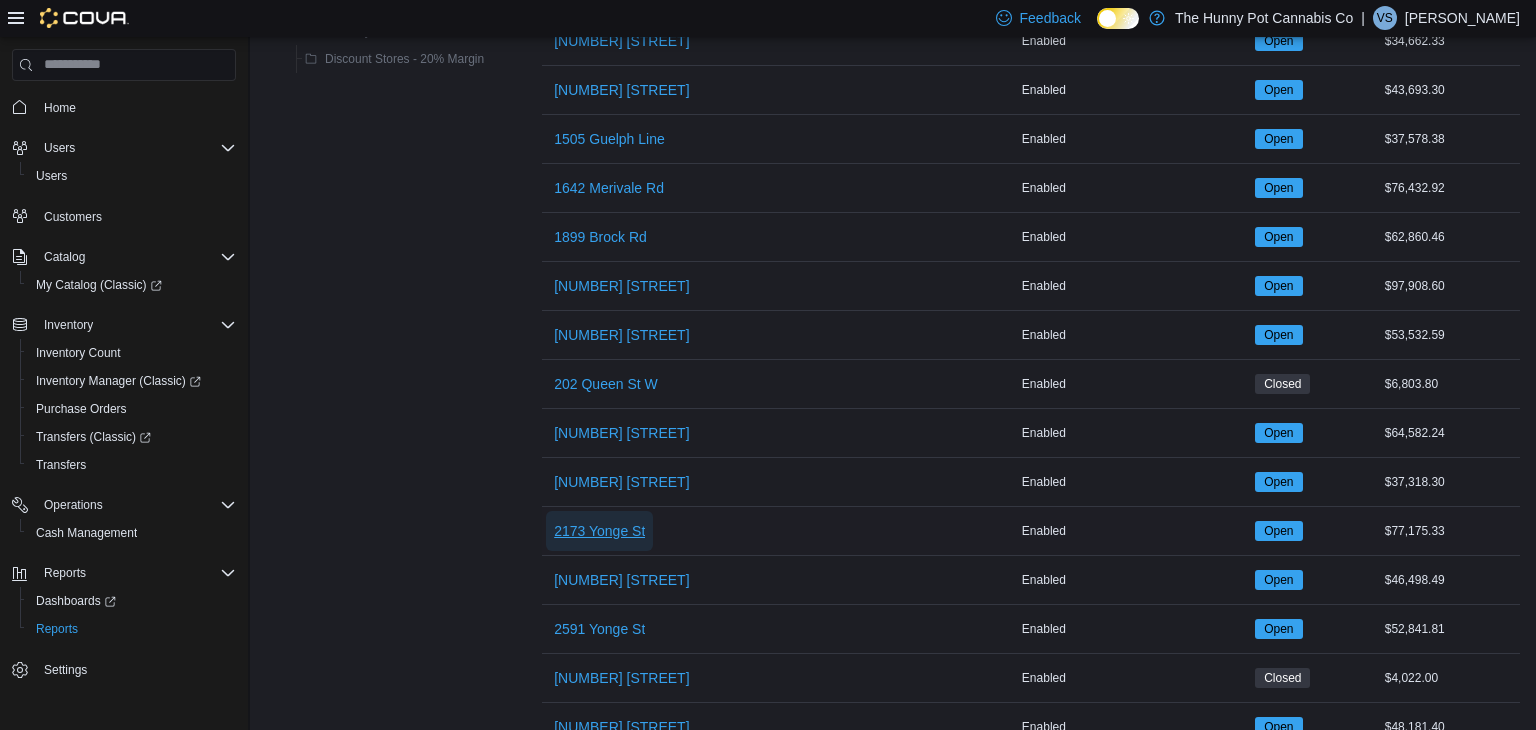 click on "2173 Yonge St" at bounding box center (599, 531) 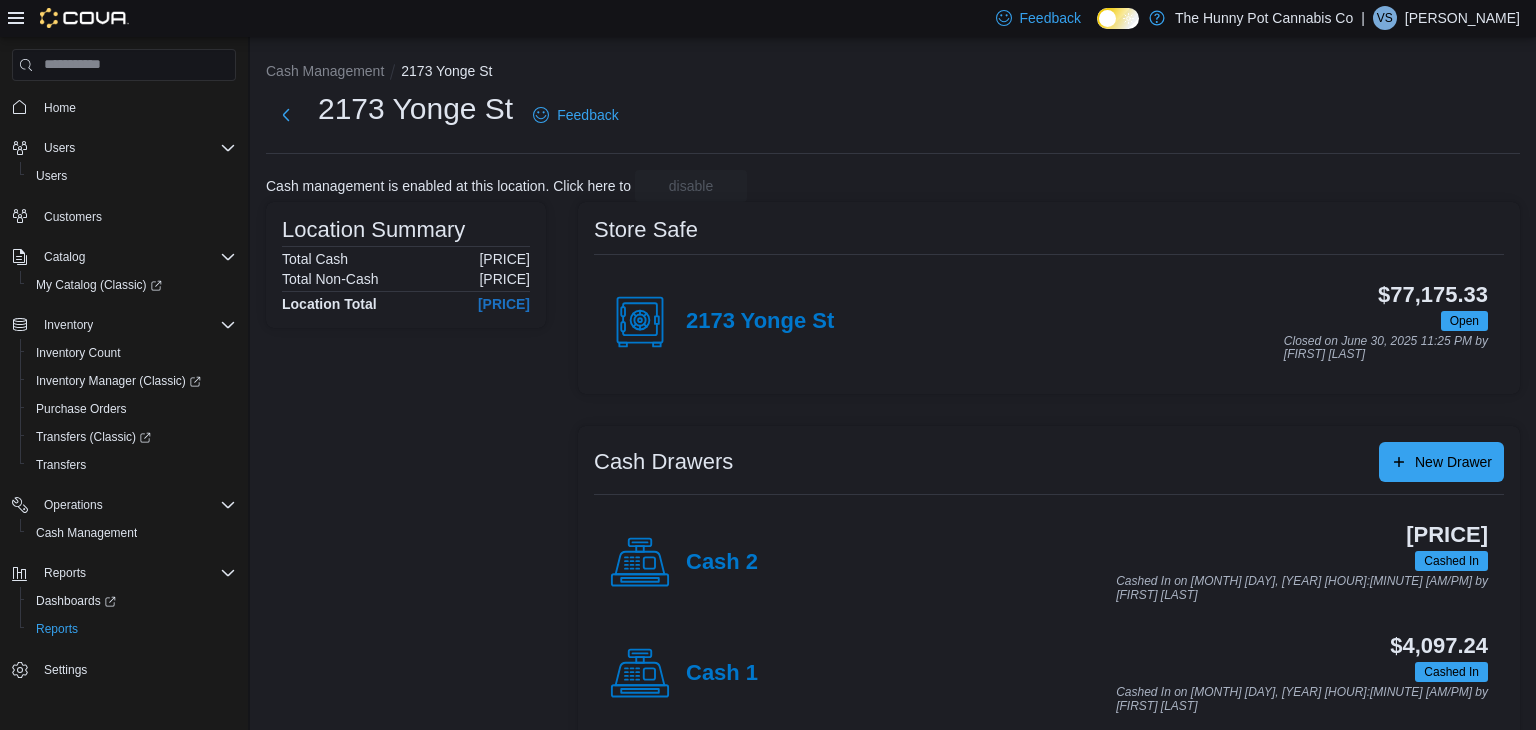 scroll, scrollTop: 141, scrollLeft: 0, axis: vertical 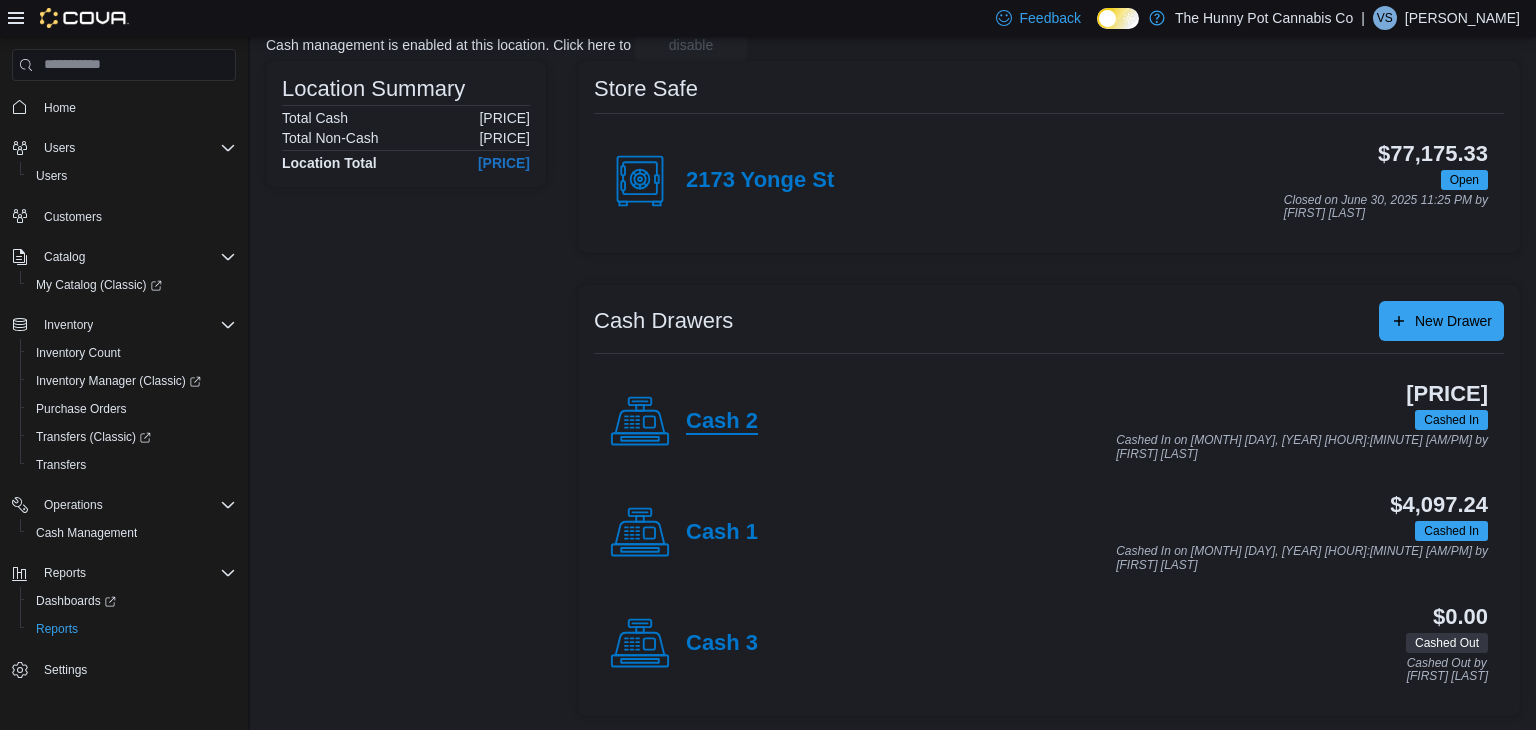 click on "Cash 2" at bounding box center (722, 422) 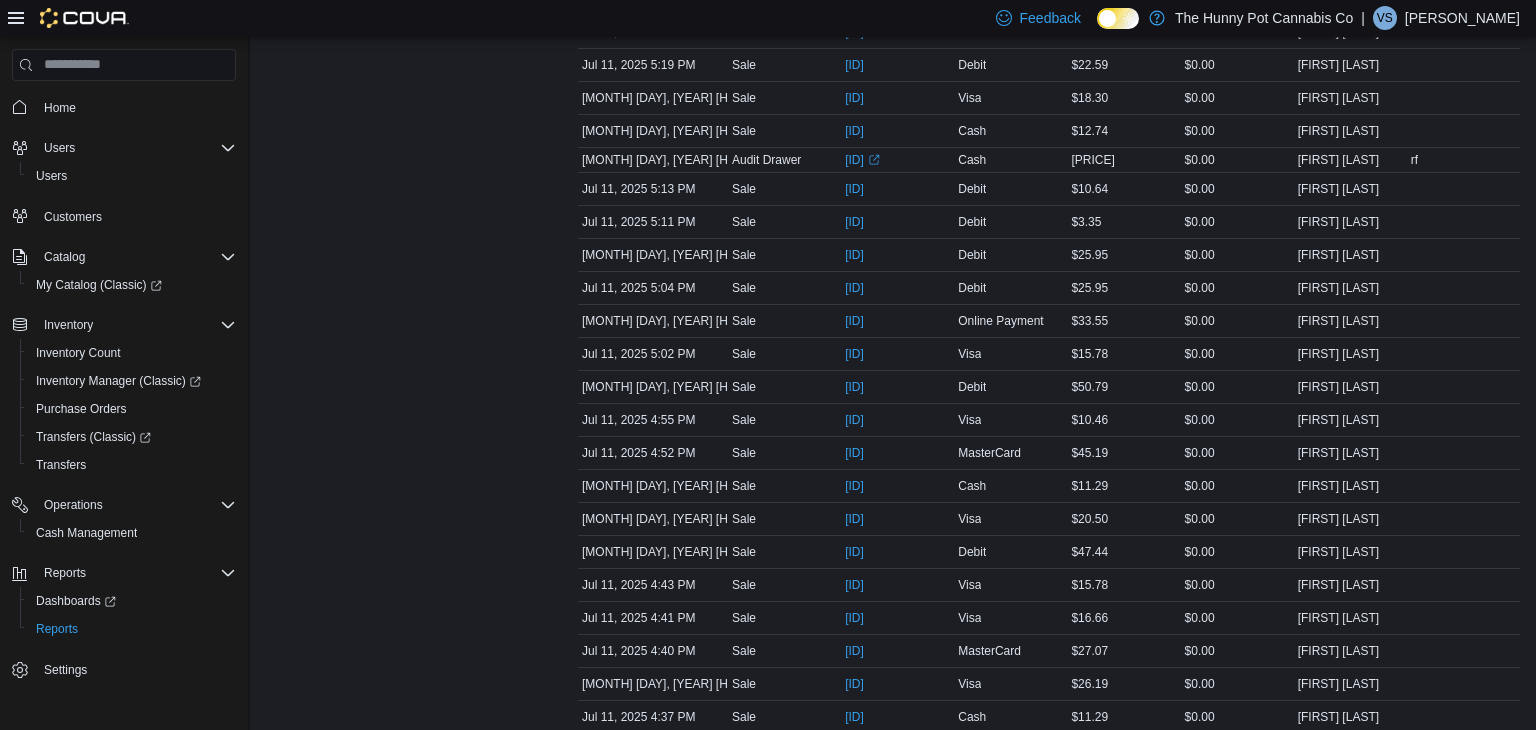 scroll, scrollTop: 2236, scrollLeft: 0, axis: vertical 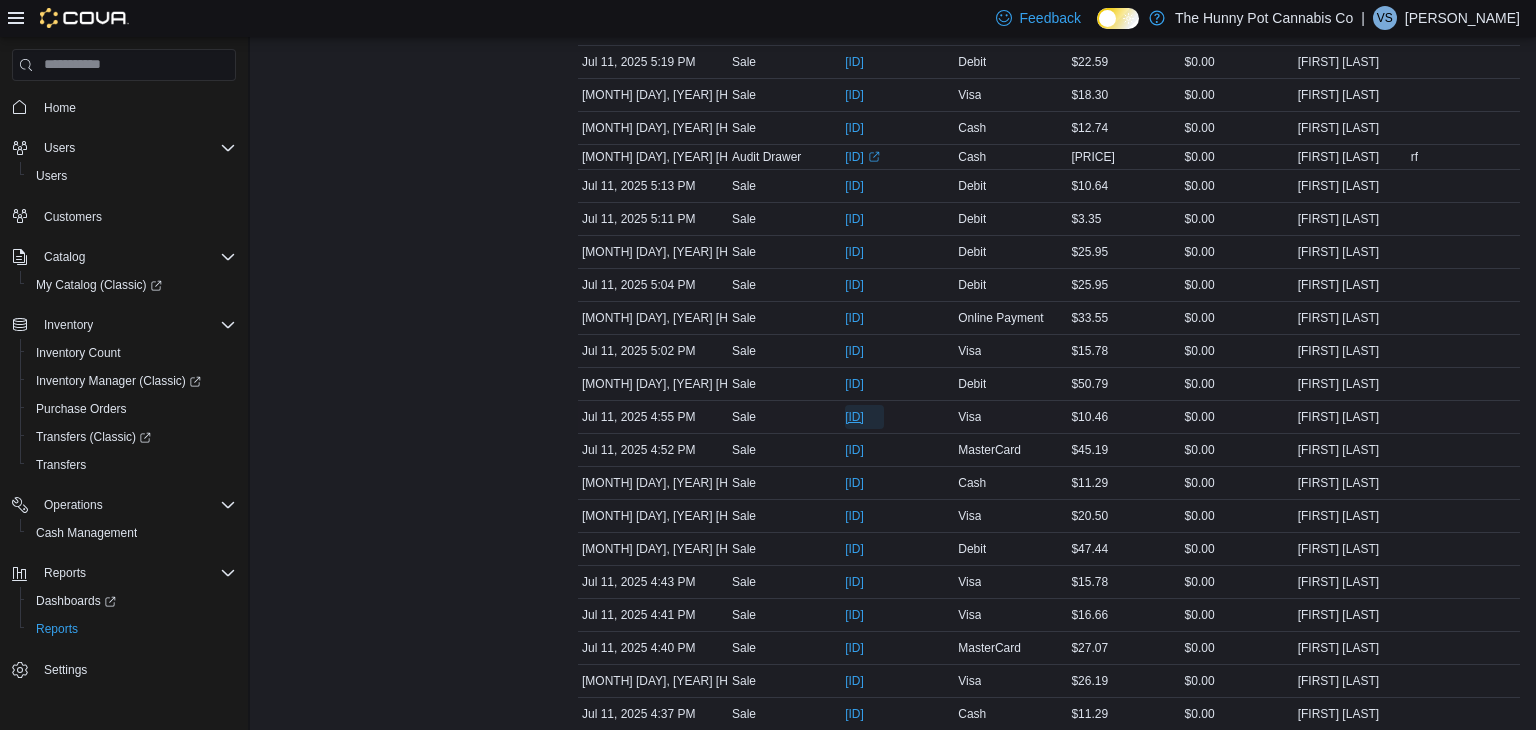 click on "[ID]" at bounding box center (854, 417) 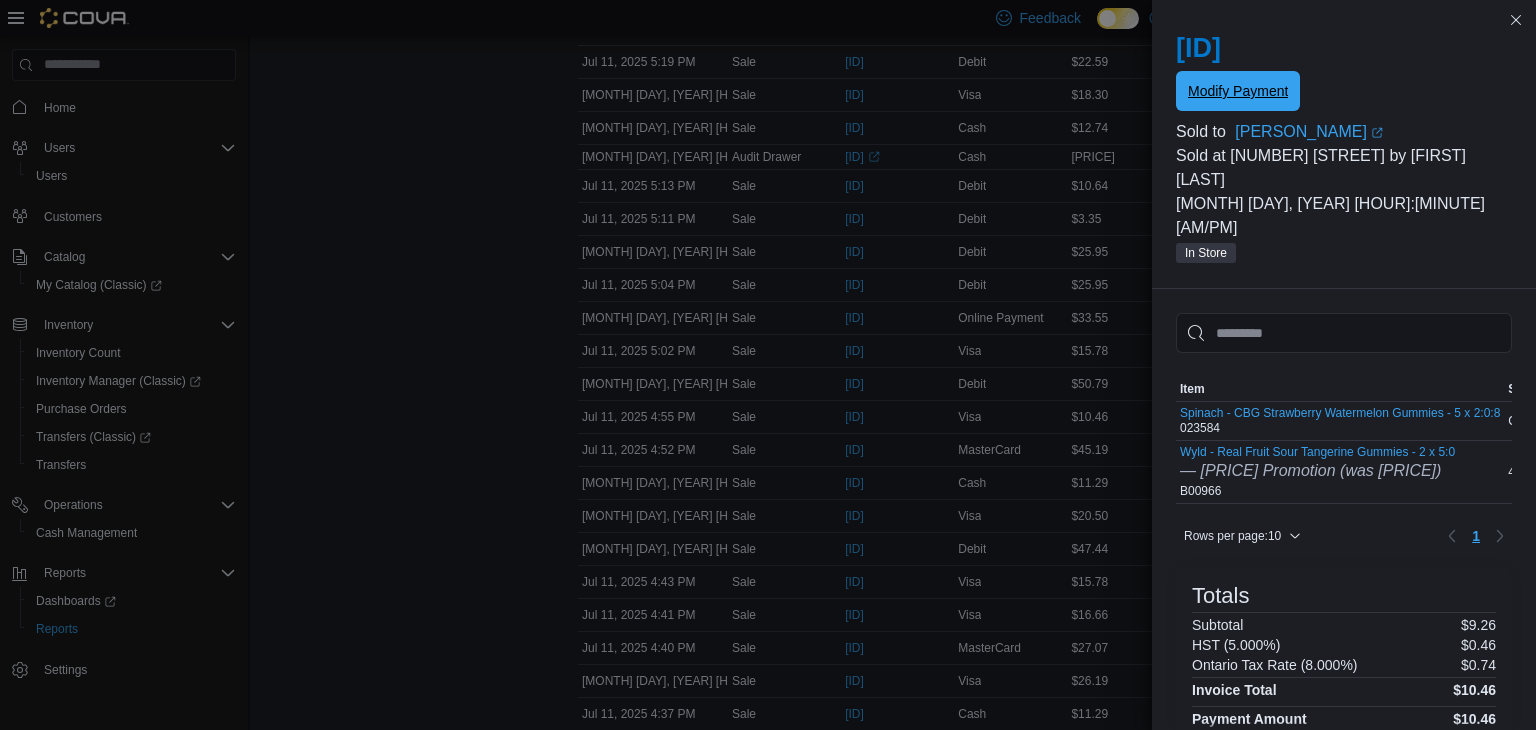 click on "Modify Payment" at bounding box center (1238, 91) 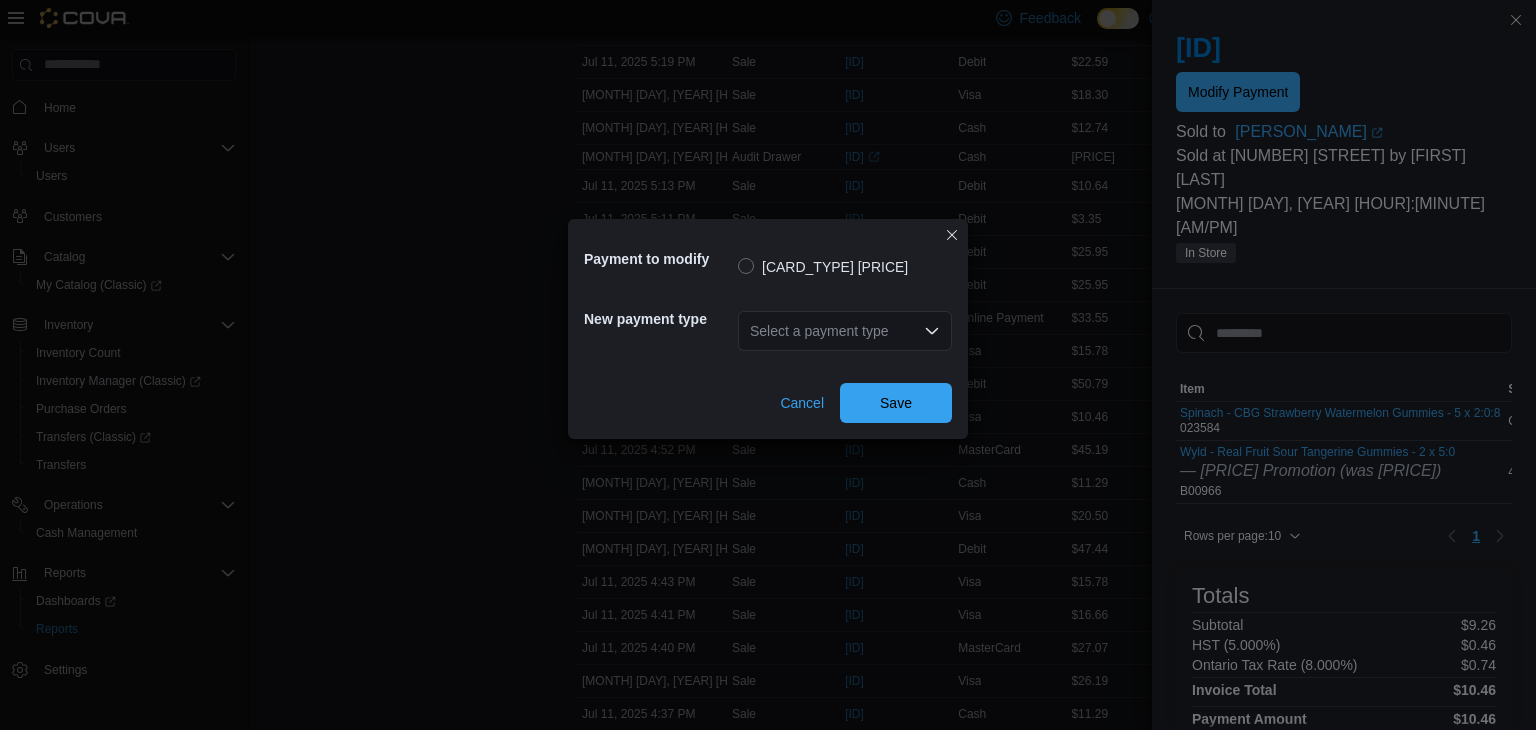 click on "Select a payment type" at bounding box center (845, 331) 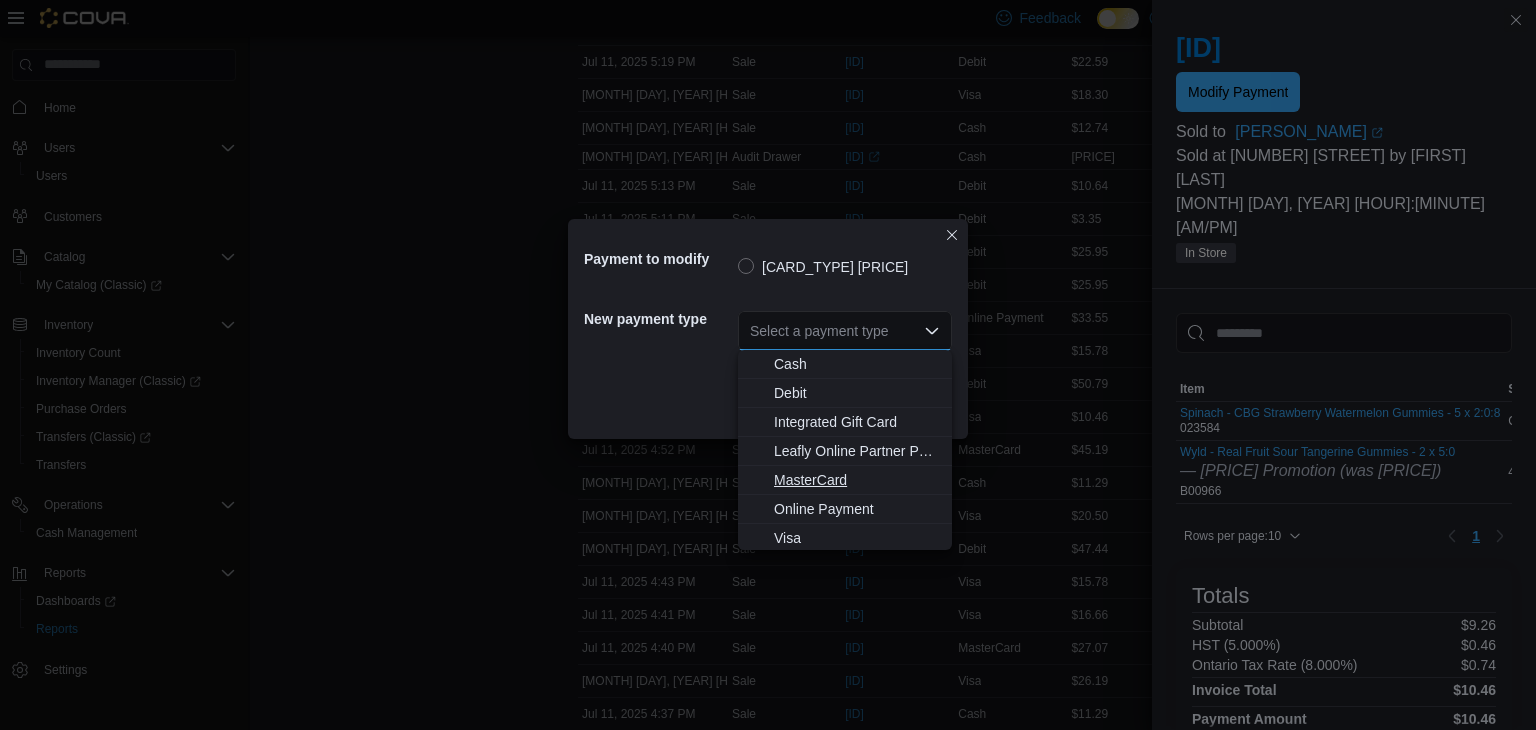 click on "MasterCard" at bounding box center [857, 480] 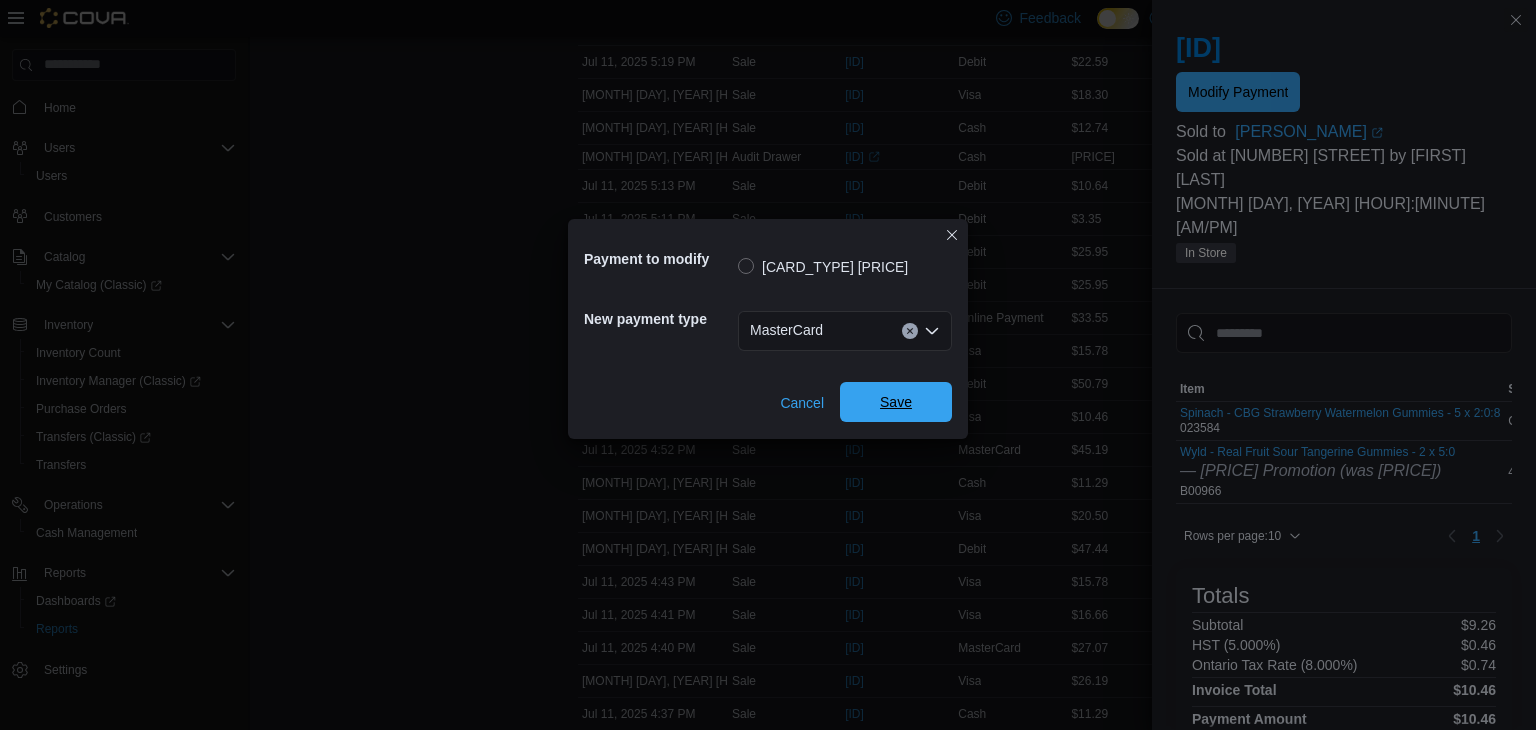 click on "Save" at bounding box center (896, 402) 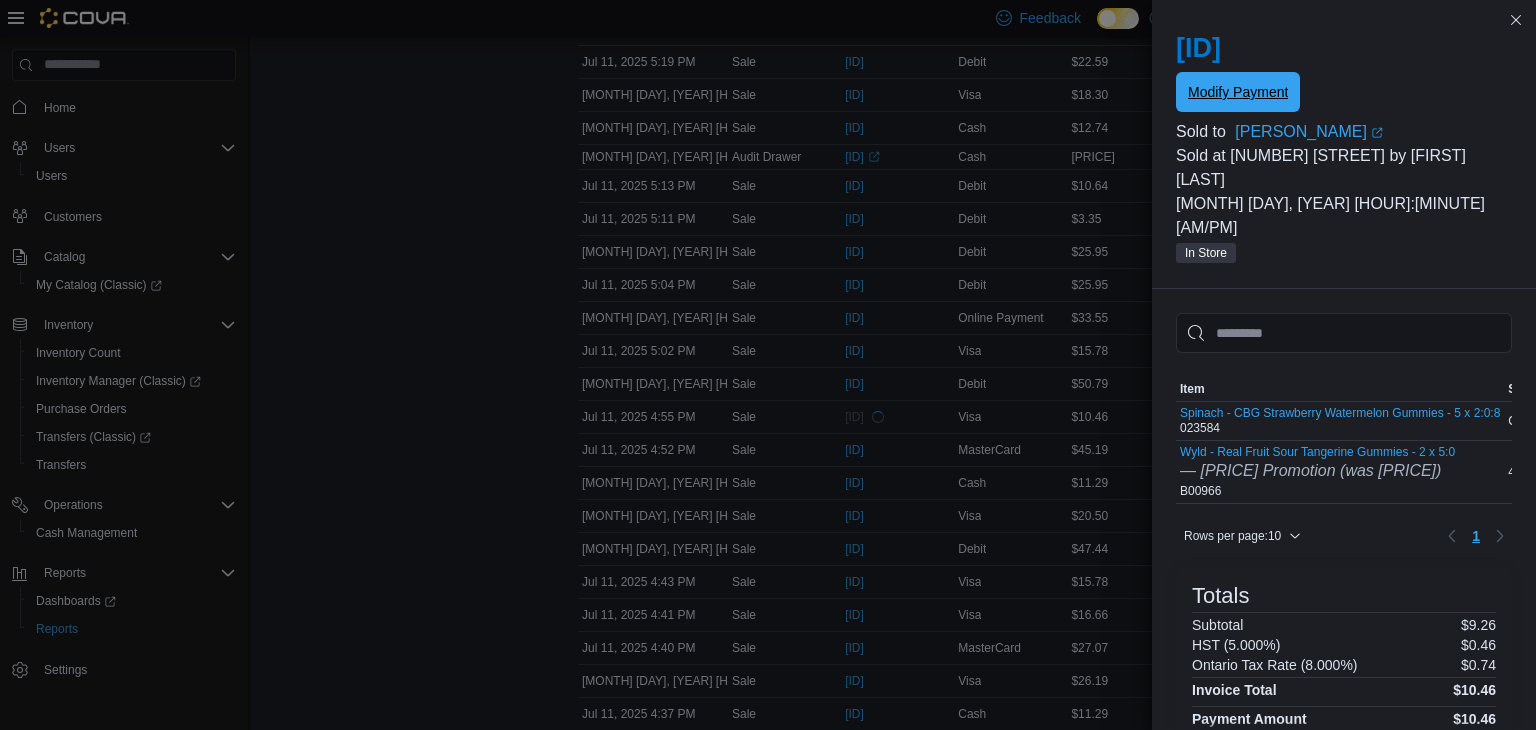 scroll, scrollTop: 0, scrollLeft: 0, axis: both 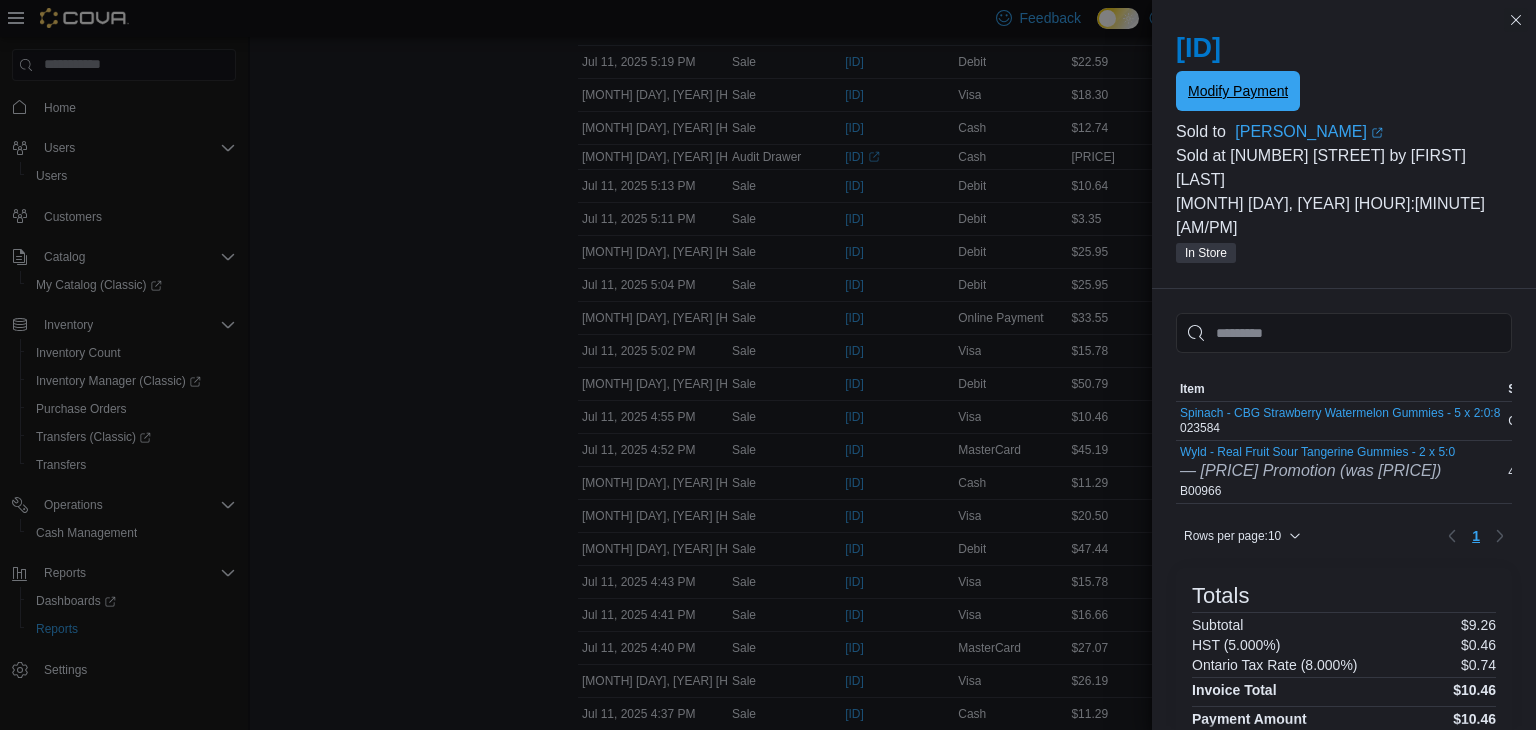 click on "Modify Payment" at bounding box center (1238, 91) 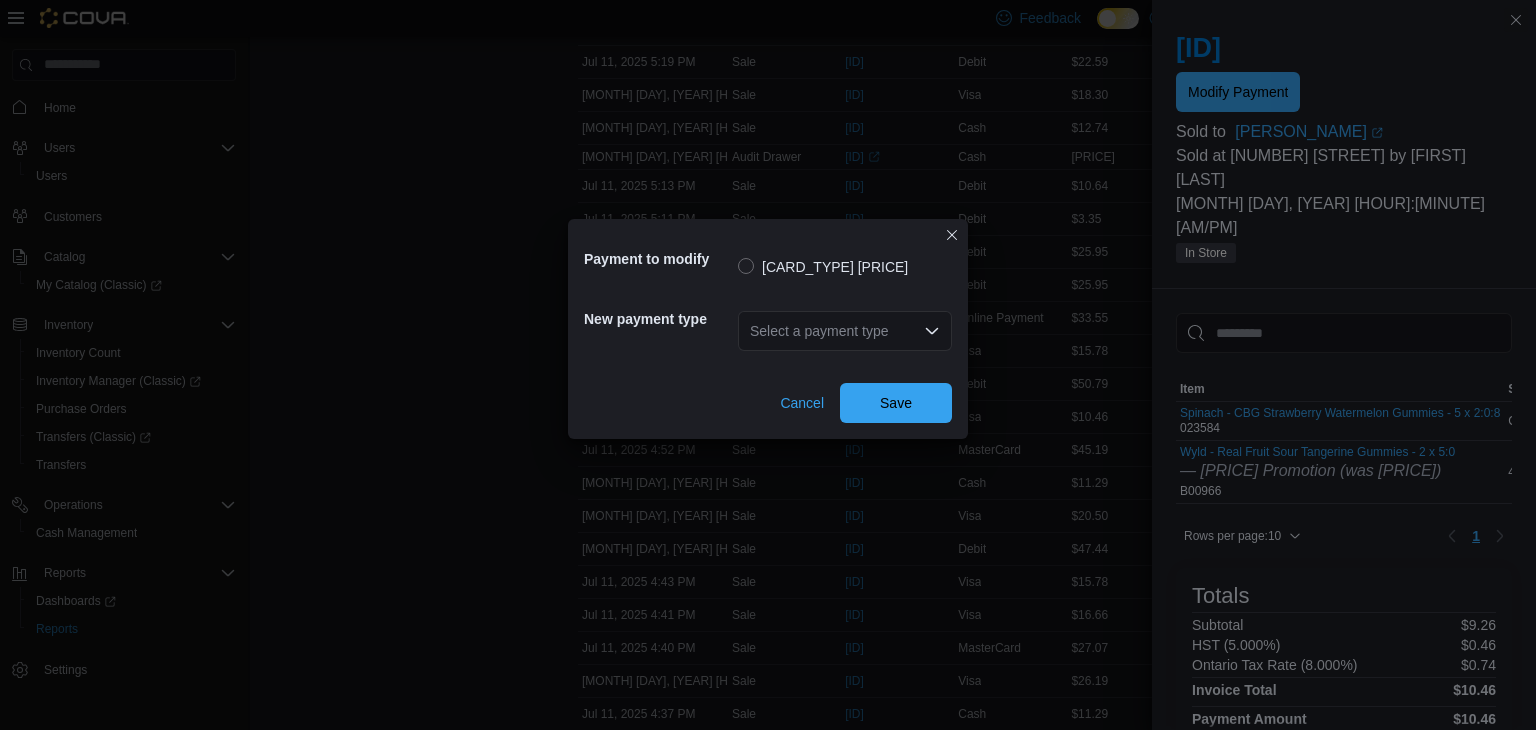 click on "Payment to modify [CARD_TYPE] [PRICE] New payment type Select a payment type Cancel Save" at bounding box center [768, 365] 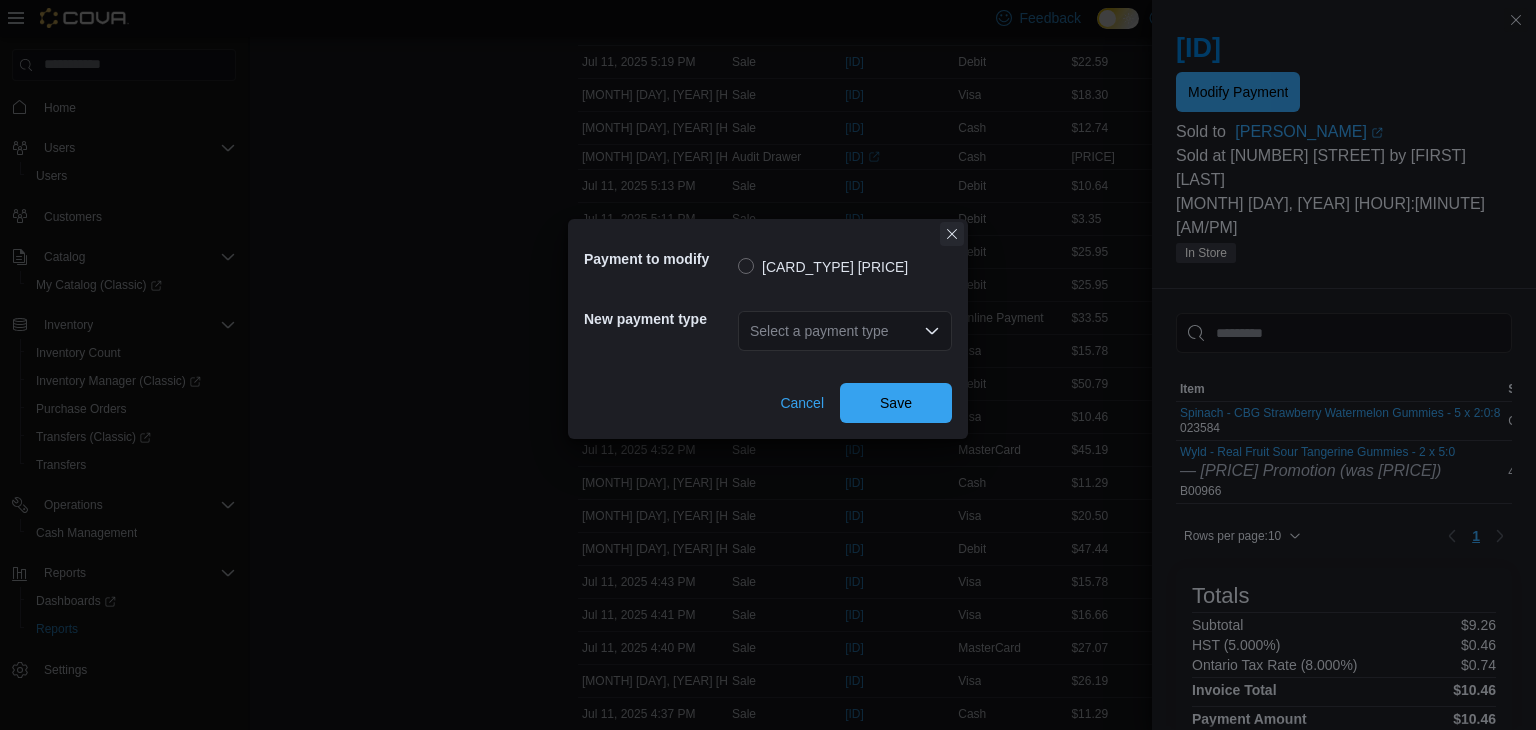 click at bounding box center [952, 234] 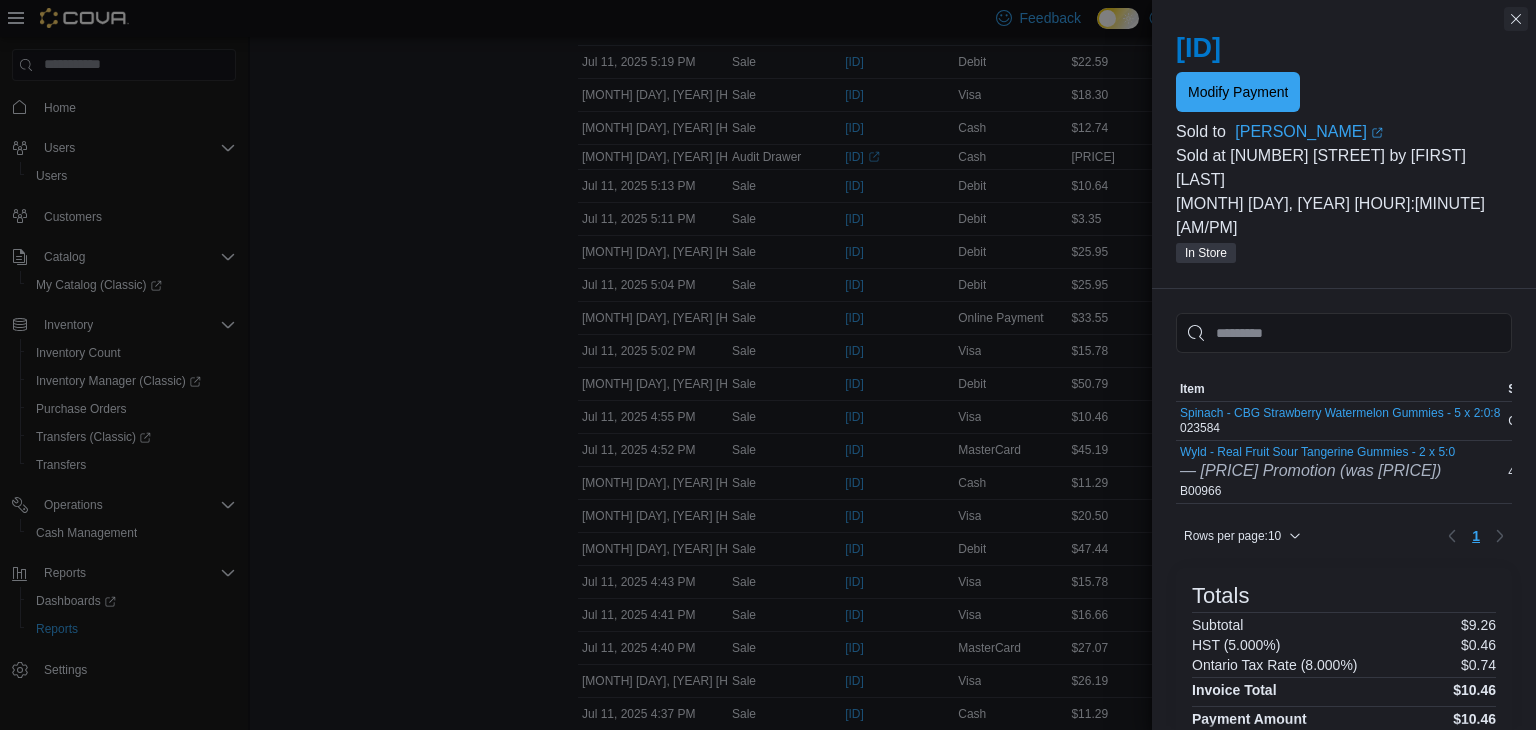 click at bounding box center [1516, 19] 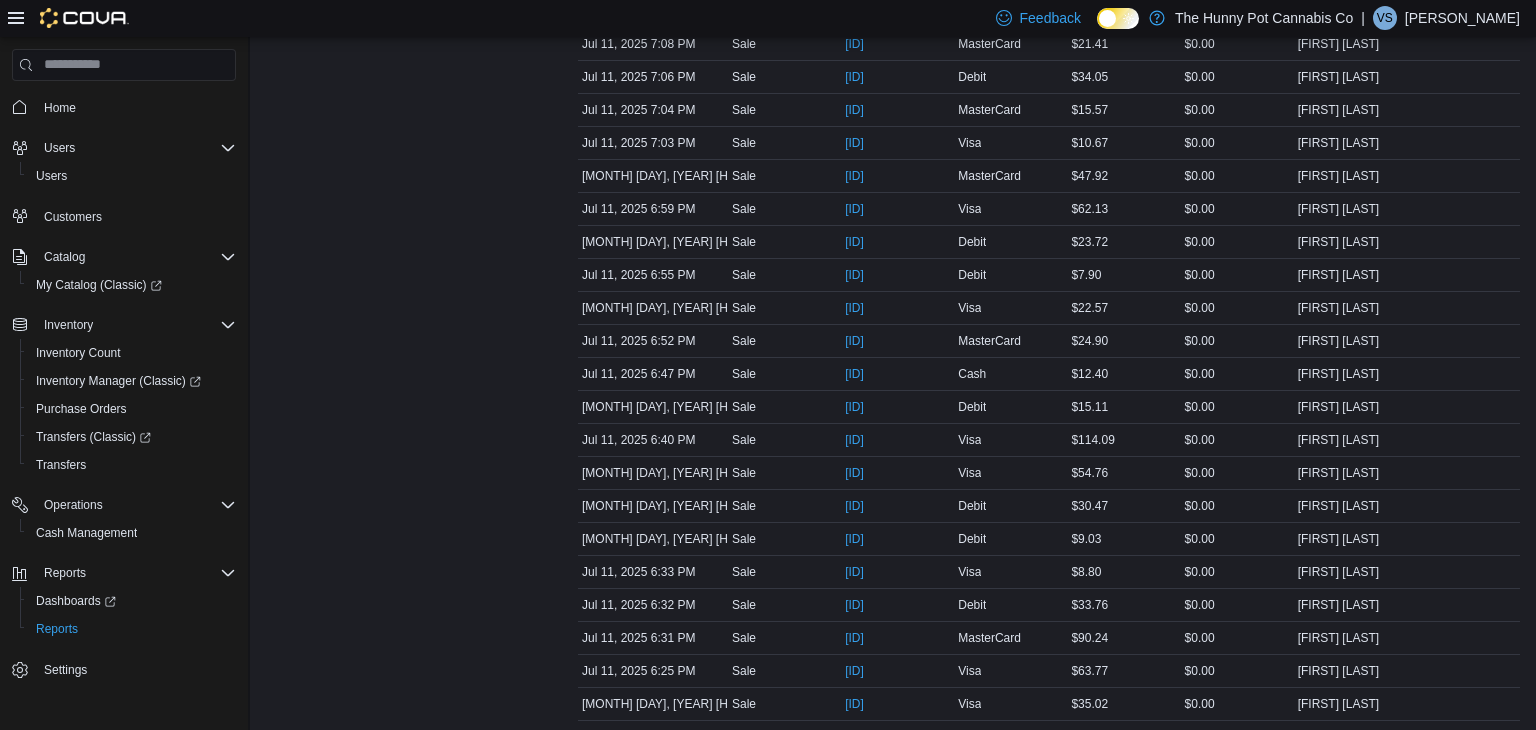 scroll, scrollTop: 603, scrollLeft: 0, axis: vertical 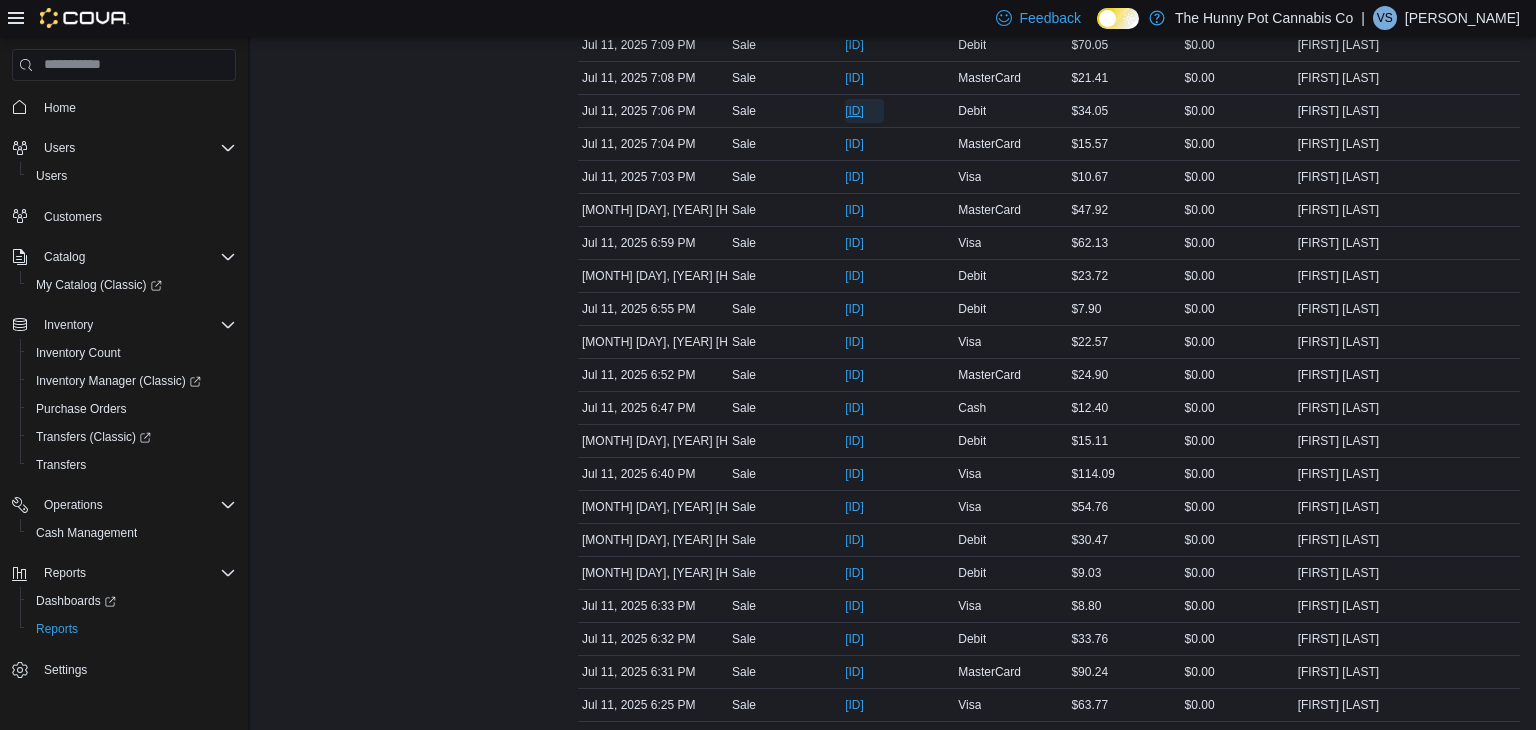 click on "[ID]" at bounding box center [854, 111] 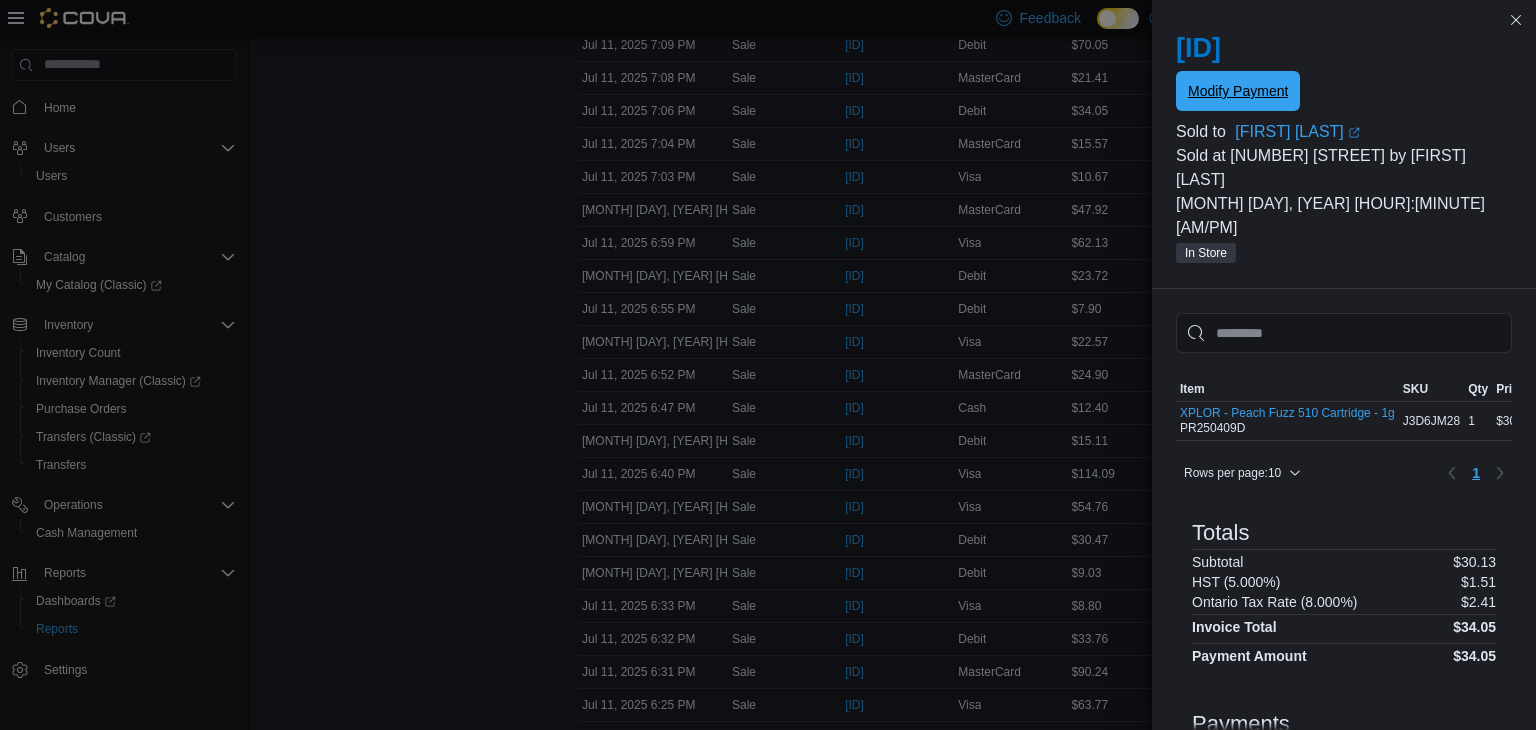 click on "Modify Payment" at bounding box center (1238, 91) 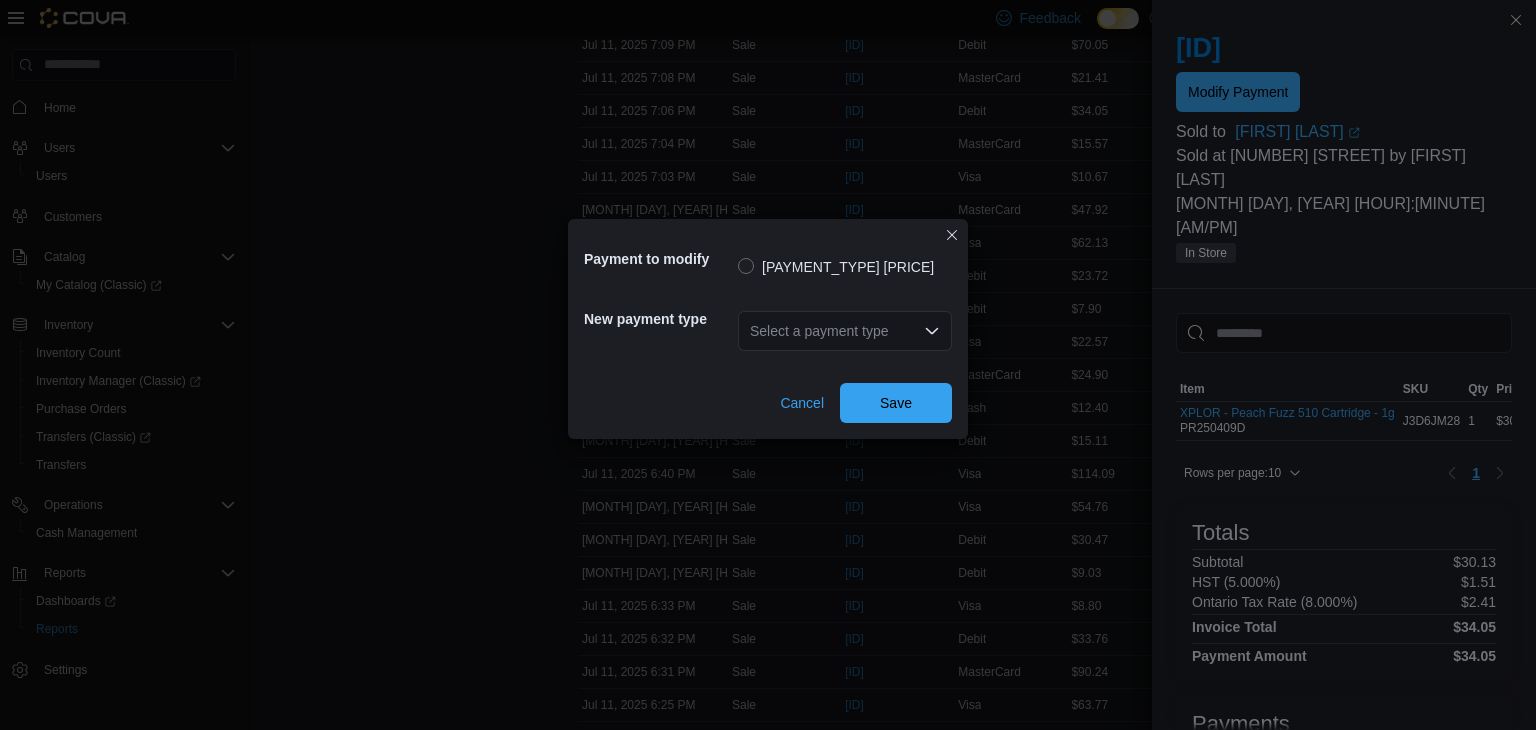click on "Select a payment type" at bounding box center (845, 331) 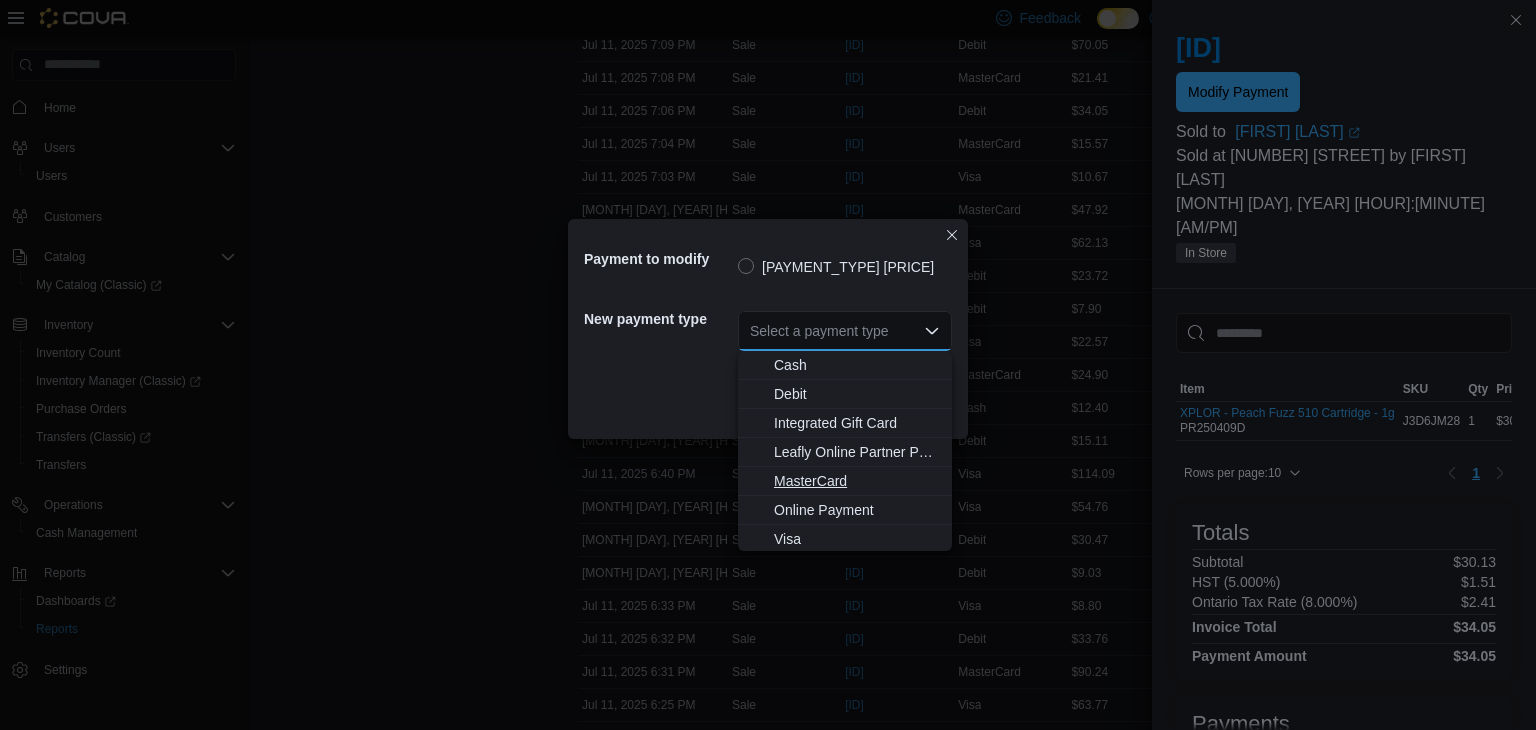 click on "MasterCard" at bounding box center [857, 481] 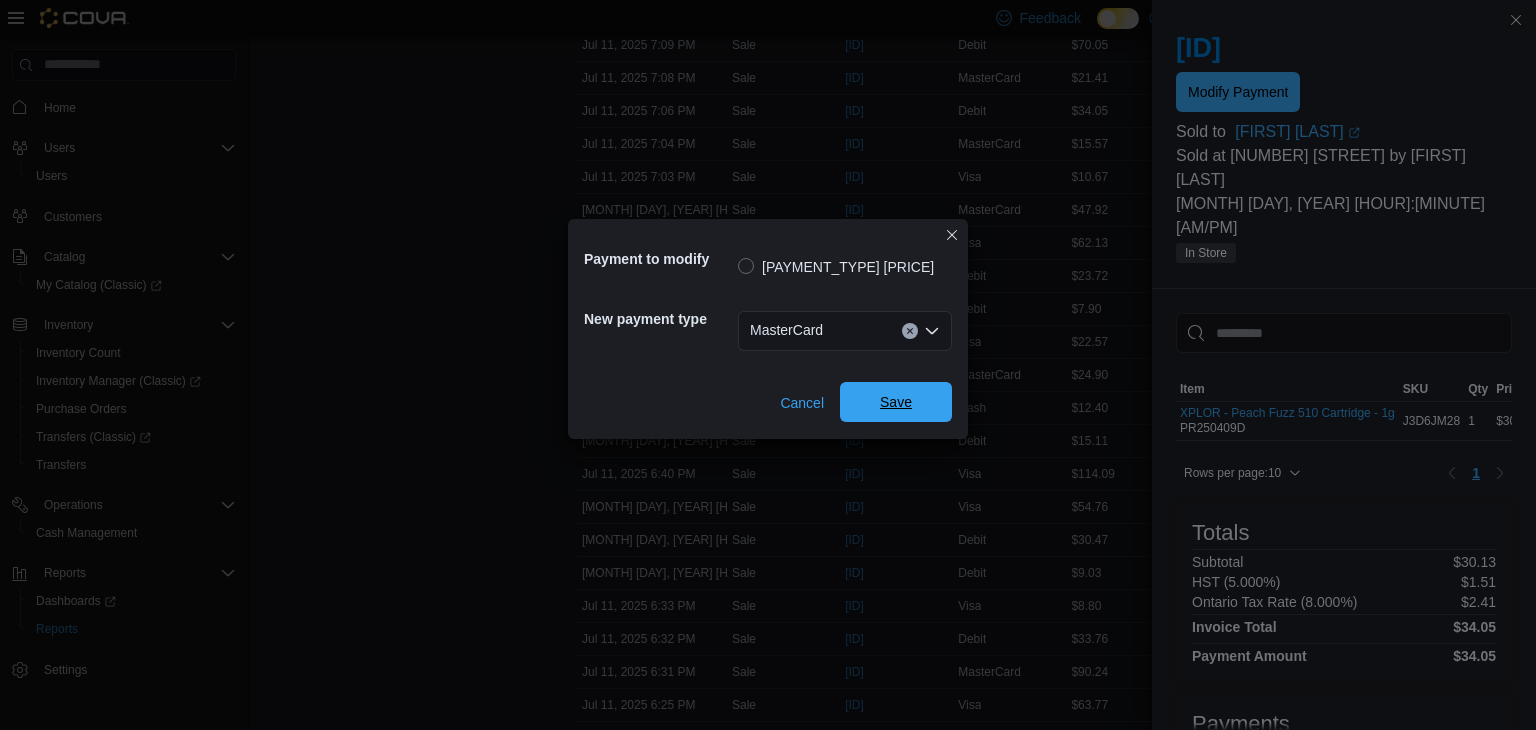click on "Save" at bounding box center [896, 402] 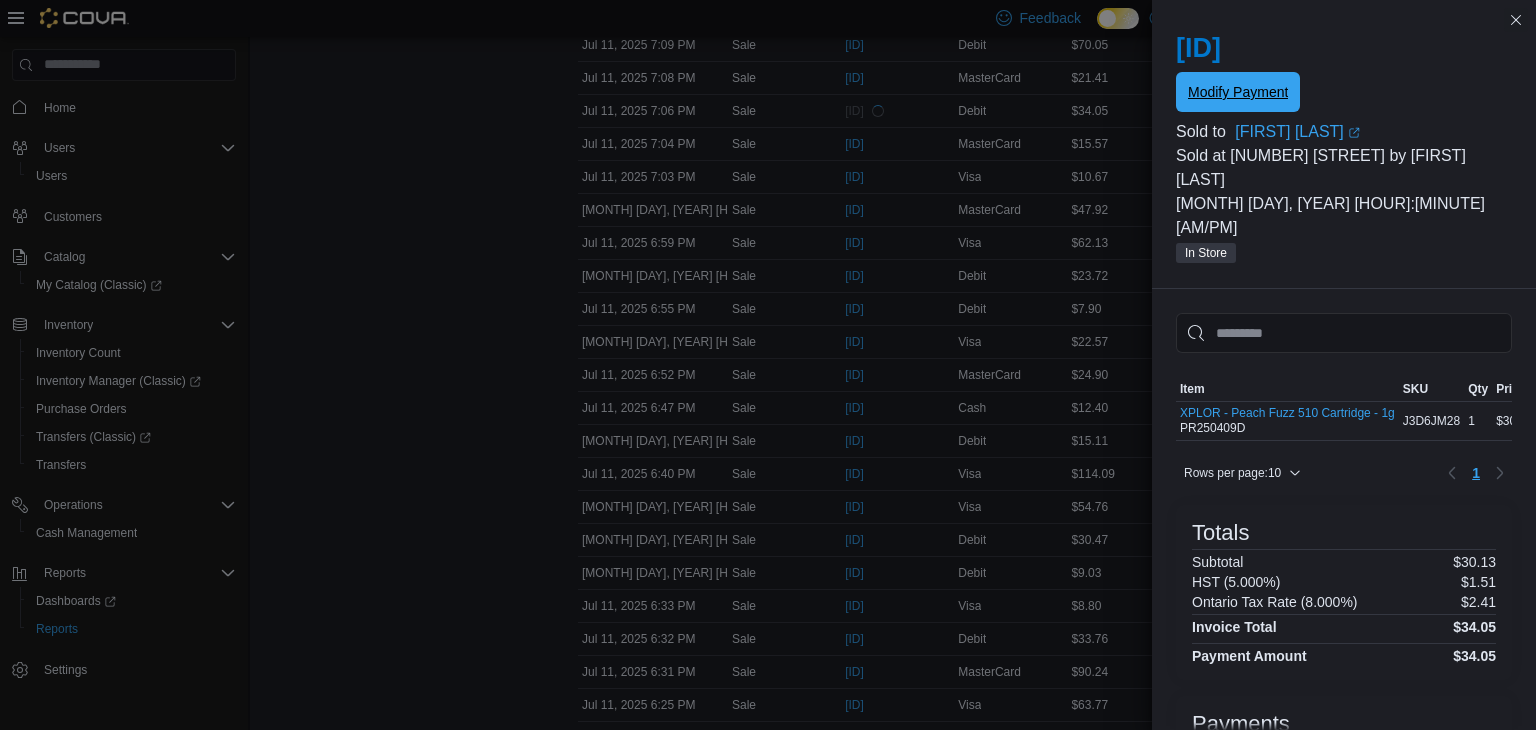 scroll, scrollTop: 0, scrollLeft: 0, axis: both 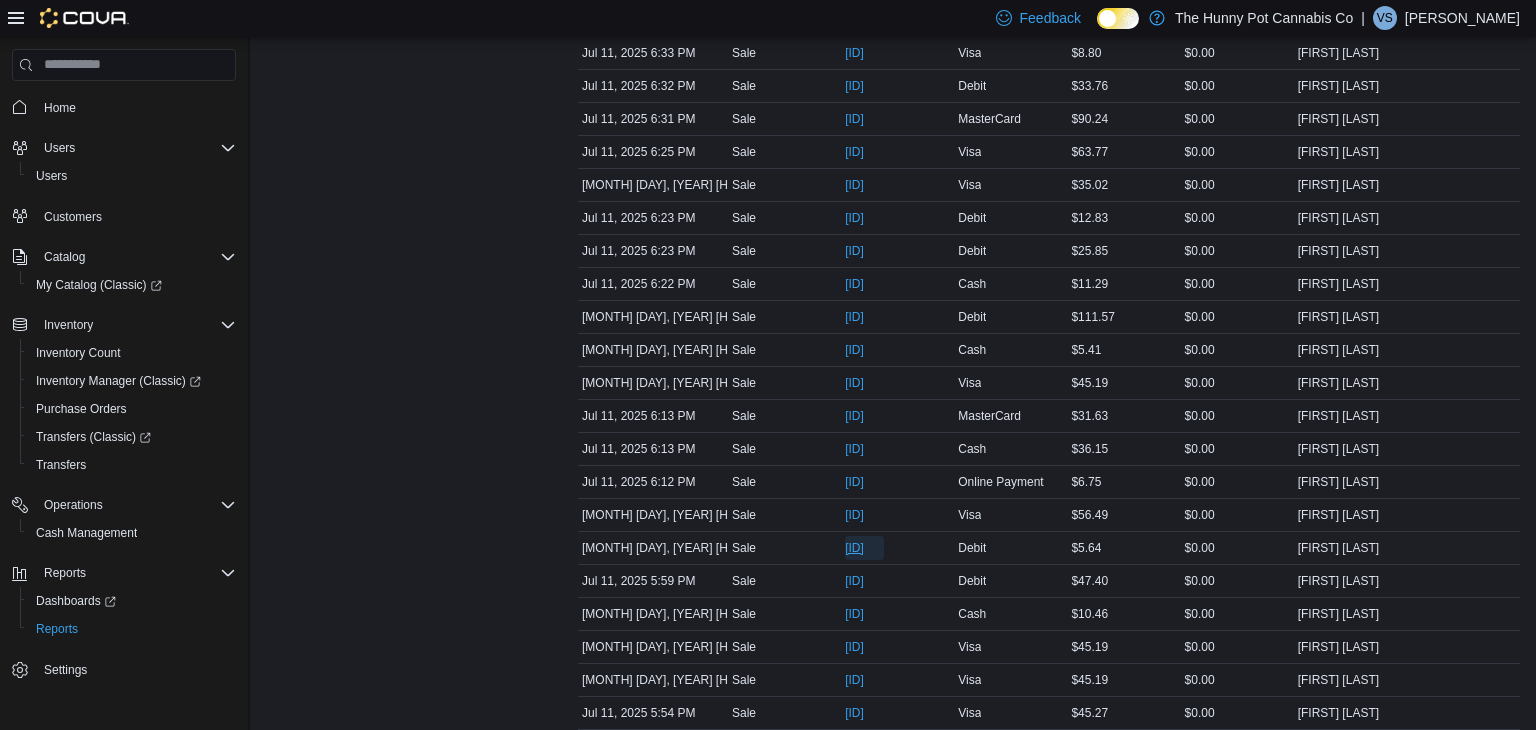click on "[ID]" at bounding box center (854, 548) 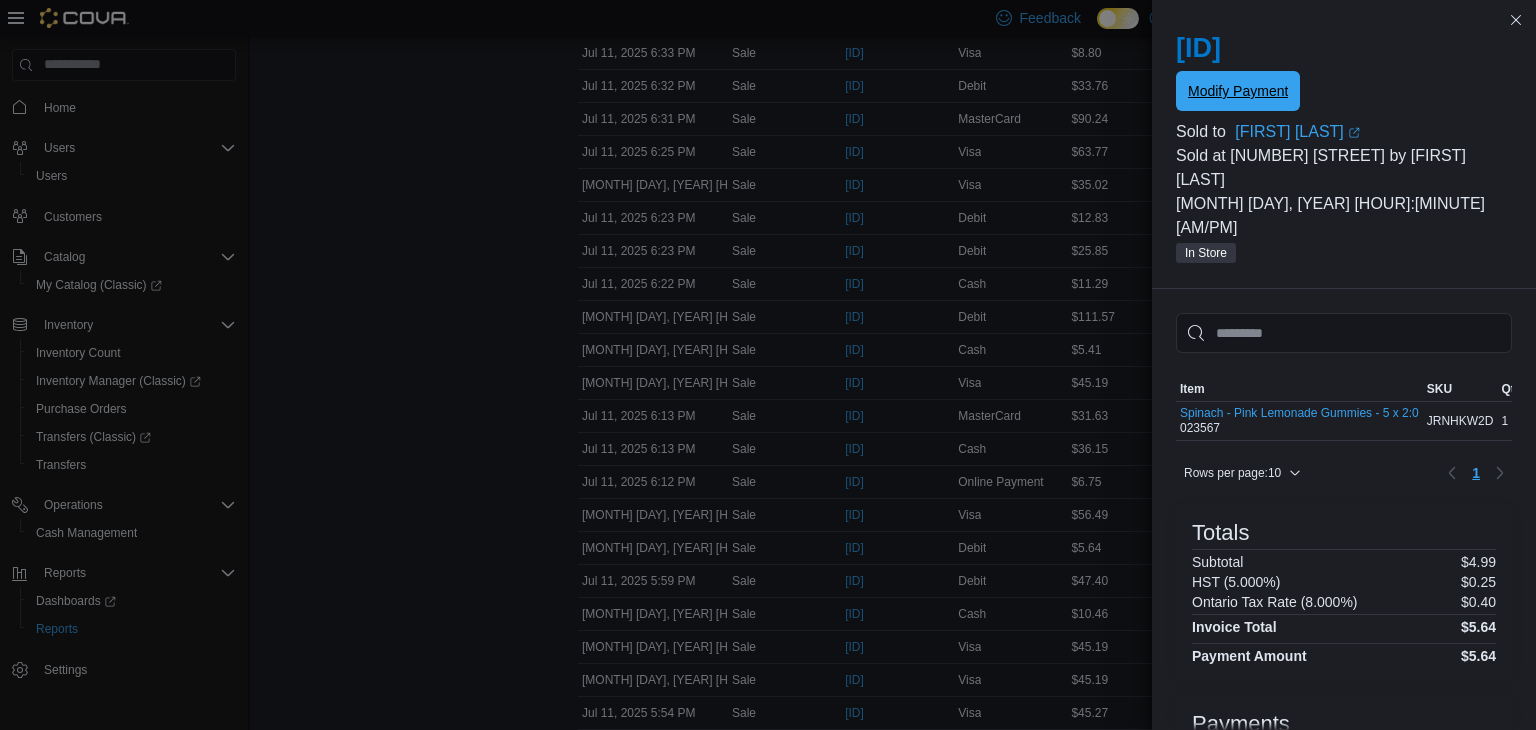 click on "Modify Payment" at bounding box center (1238, 91) 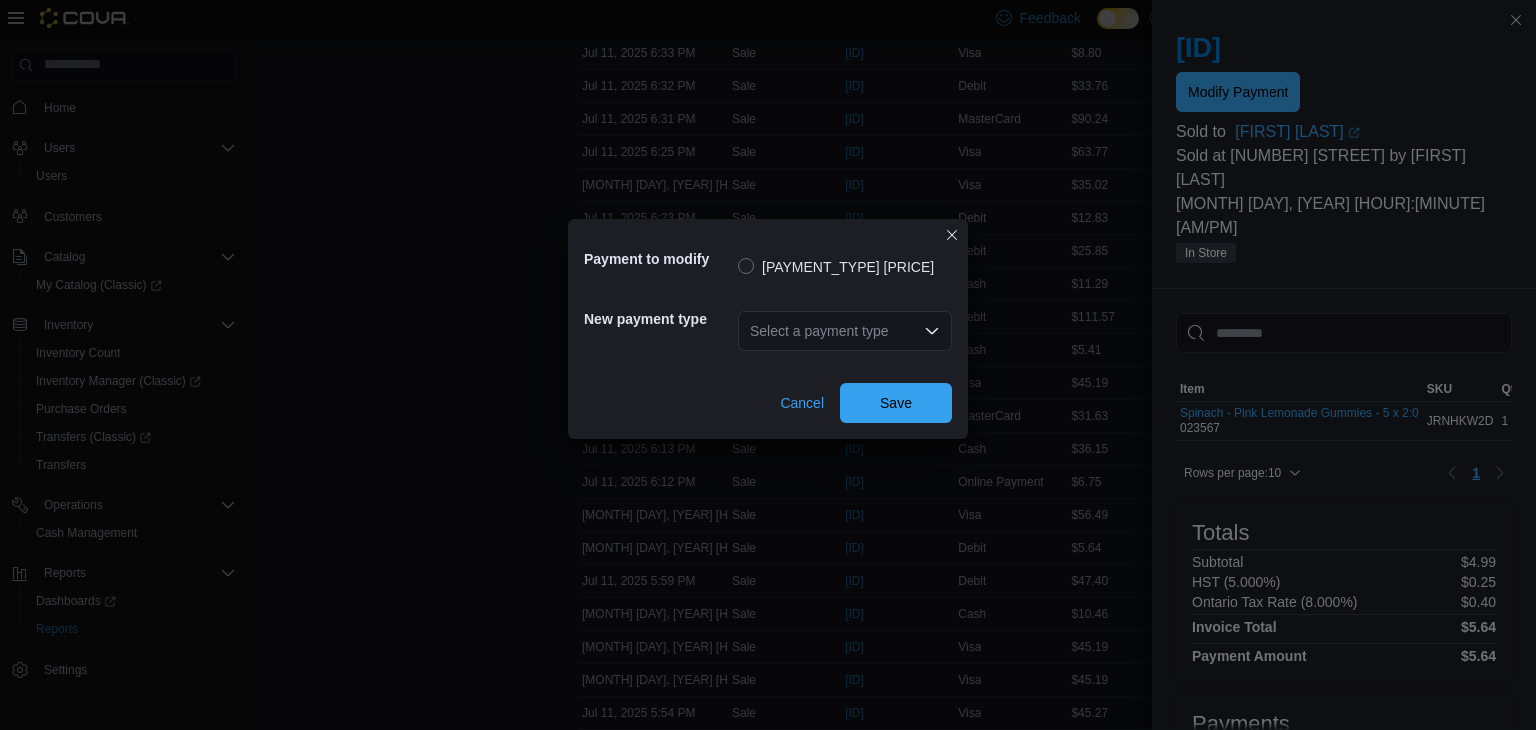 click on "Select a payment type" at bounding box center [845, 331] 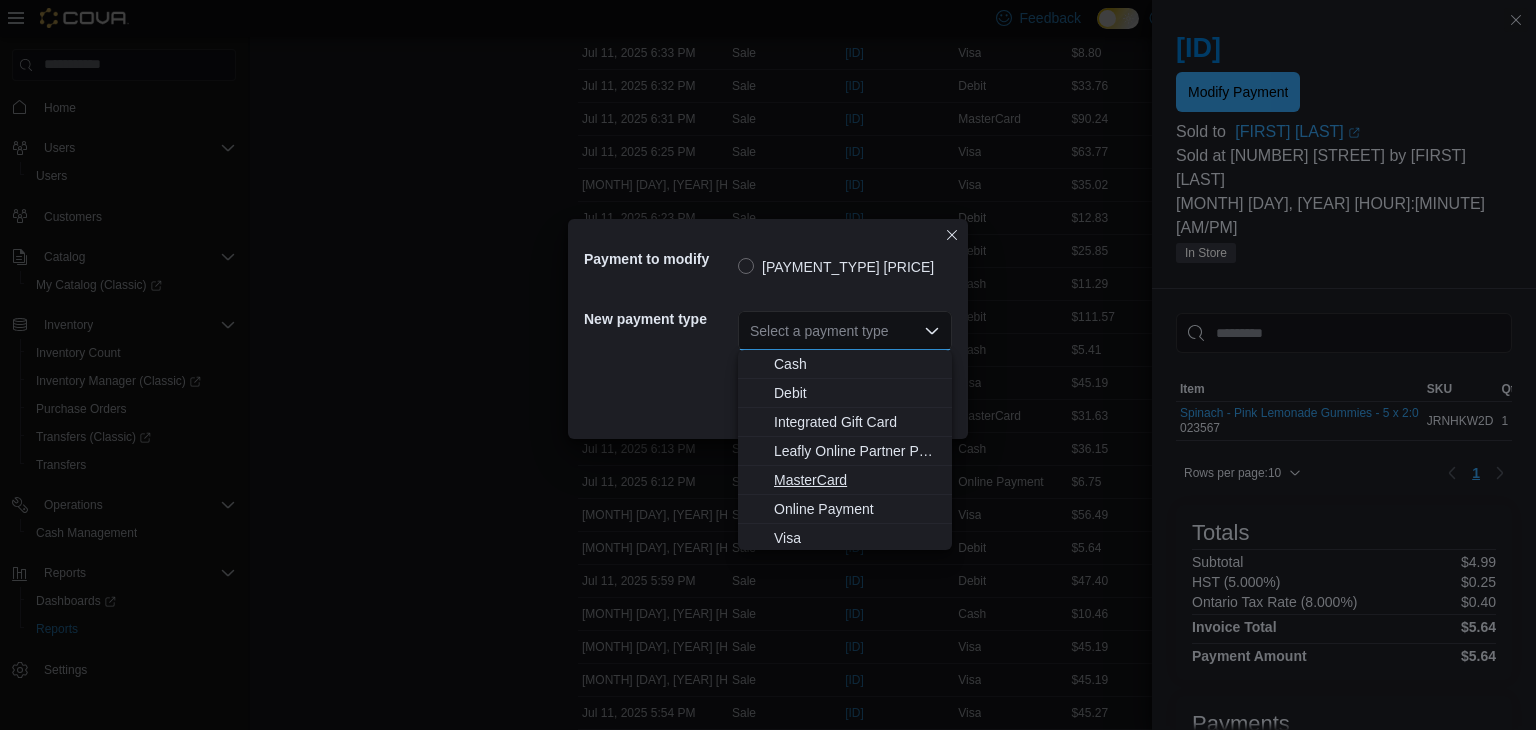 click on "MasterCard" at bounding box center [857, 480] 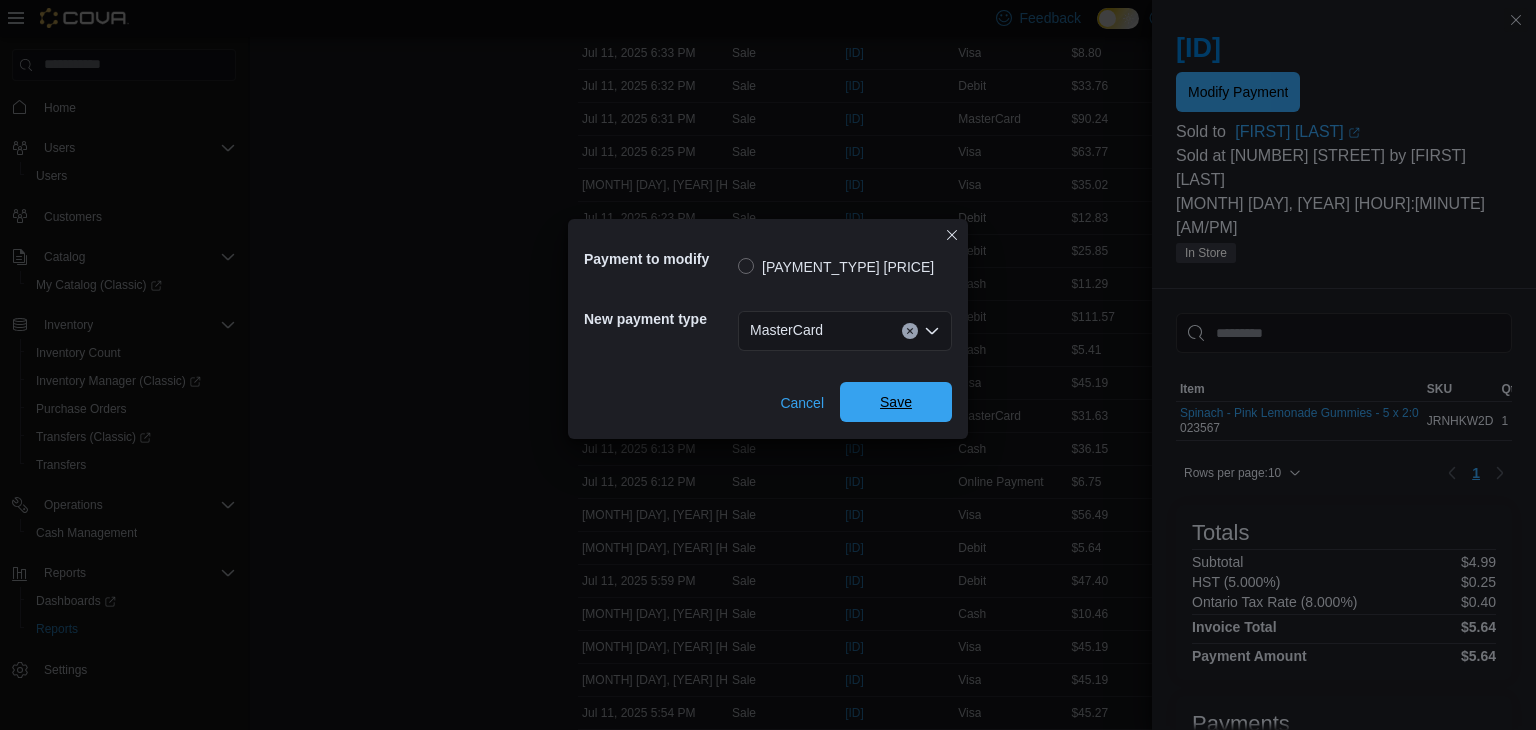 click on "Save" at bounding box center [896, 402] 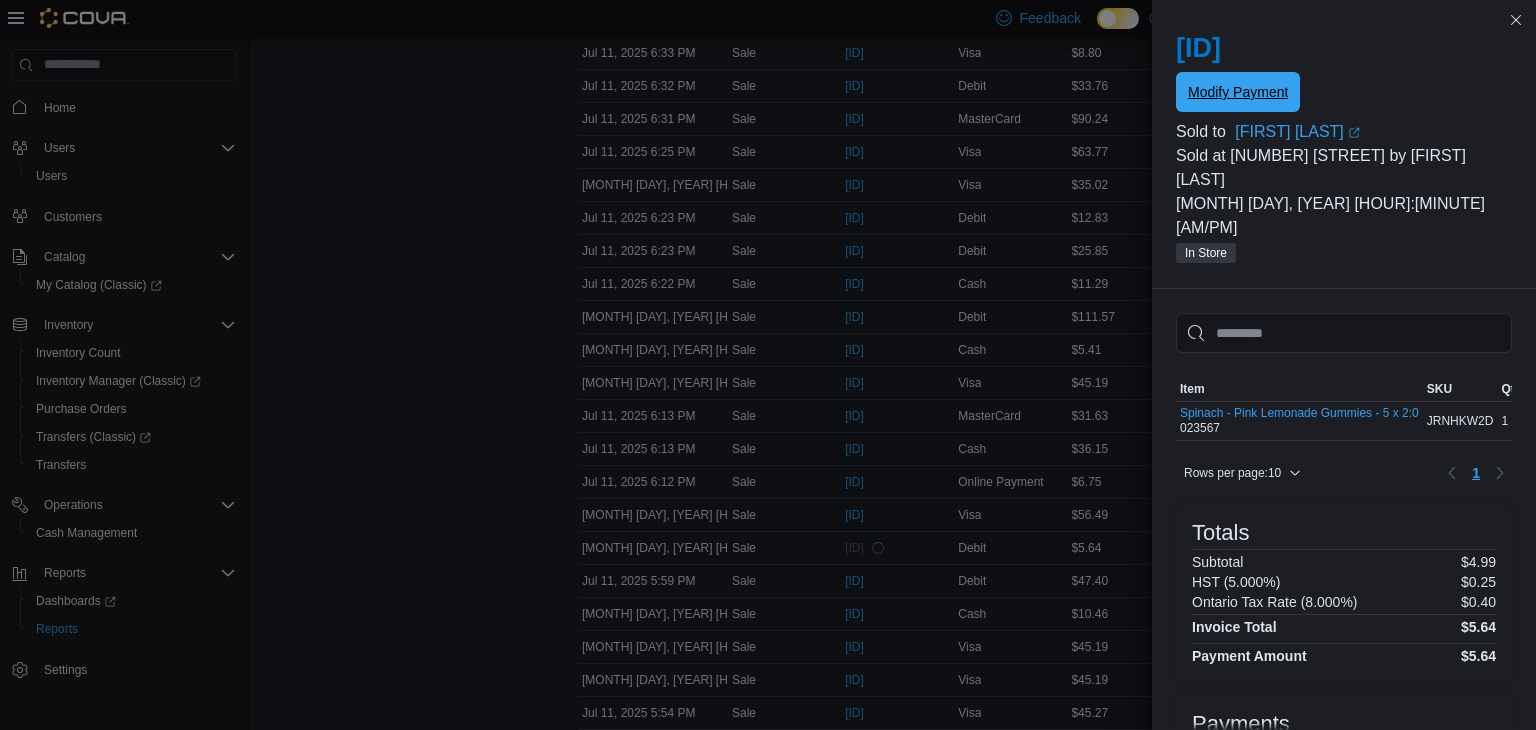 scroll, scrollTop: 0, scrollLeft: 0, axis: both 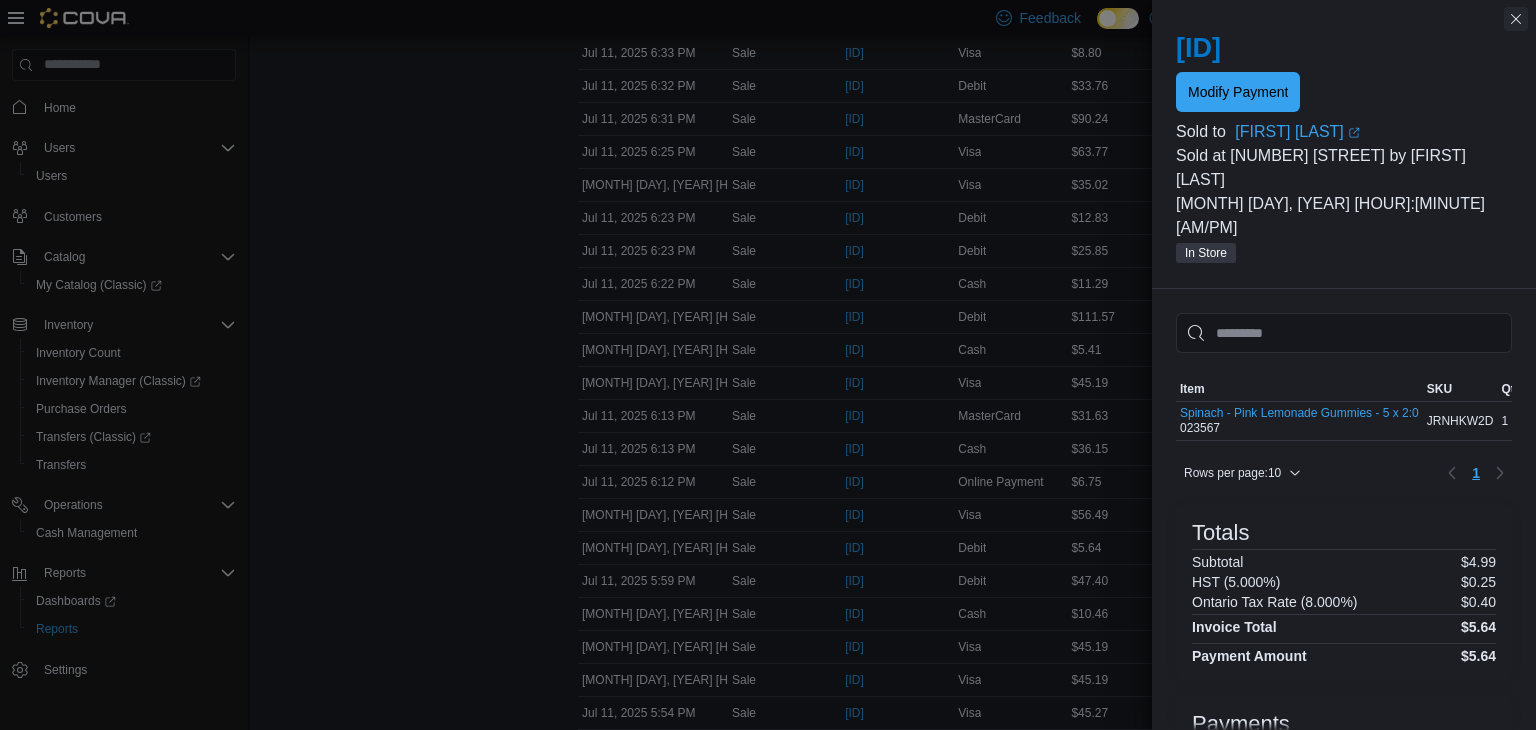 click at bounding box center (1516, 19) 